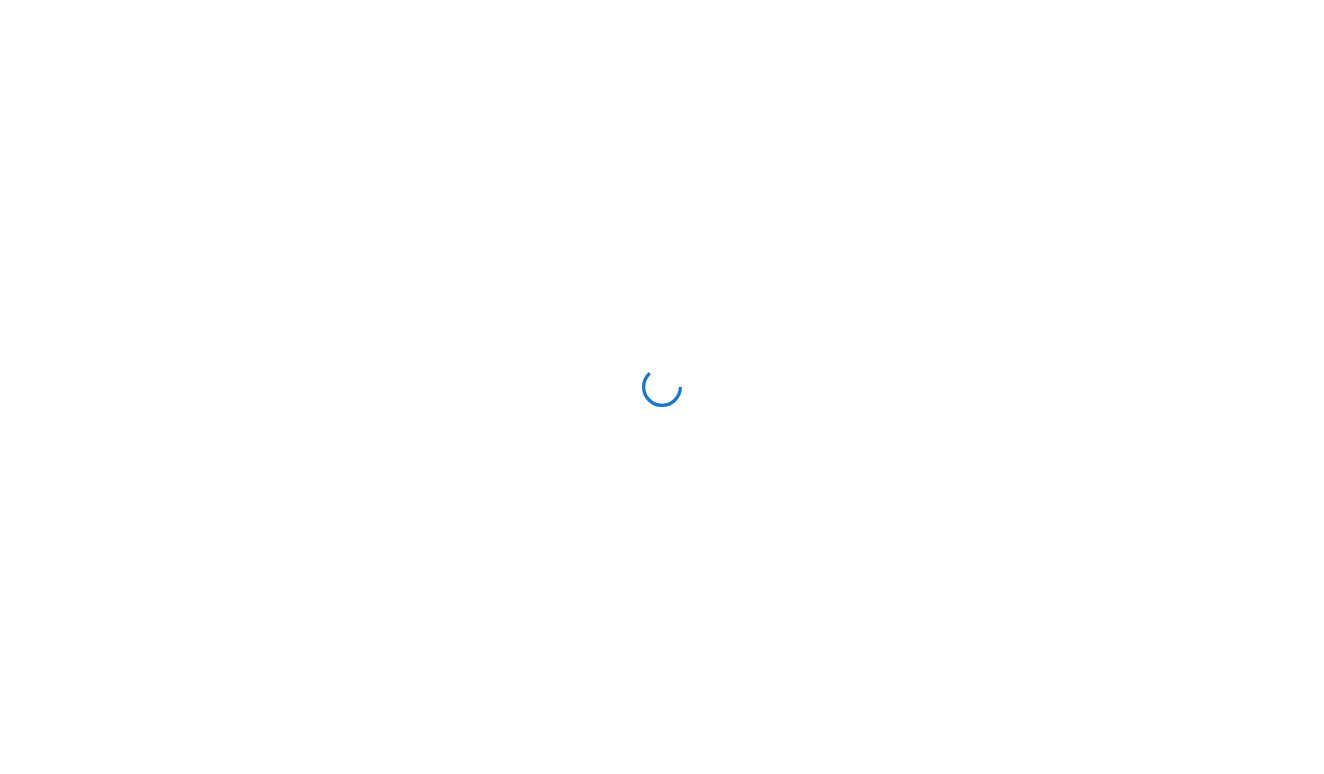 scroll, scrollTop: 0, scrollLeft: 0, axis: both 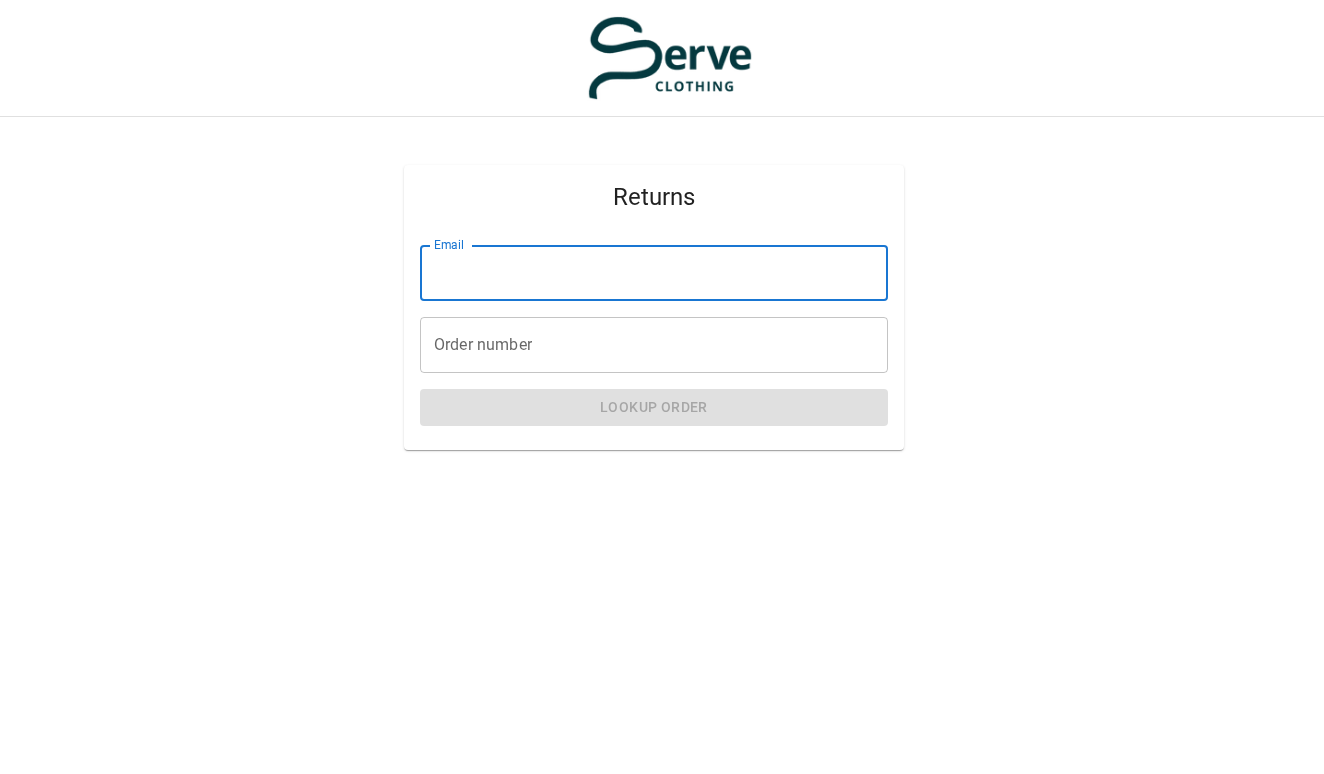 click on "Email" at bounding box center [654, 273] 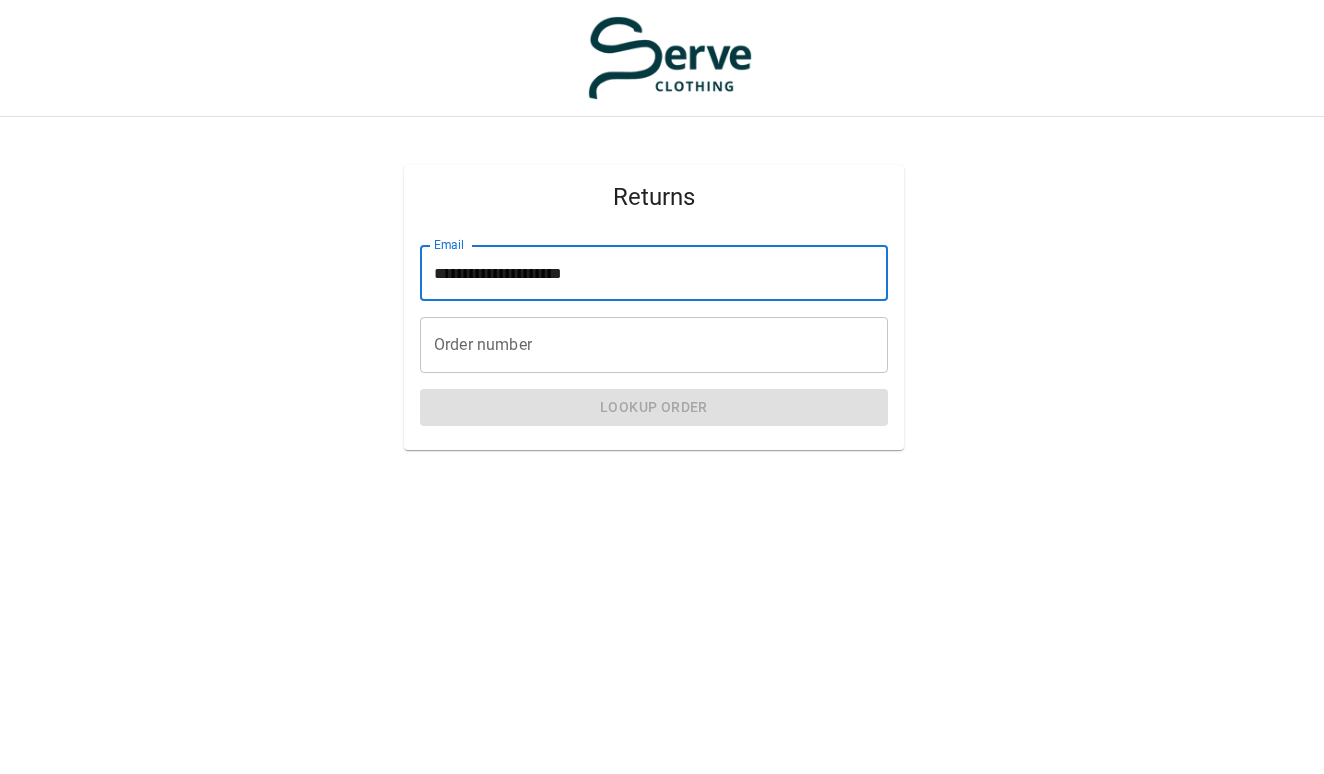 type on "**********" 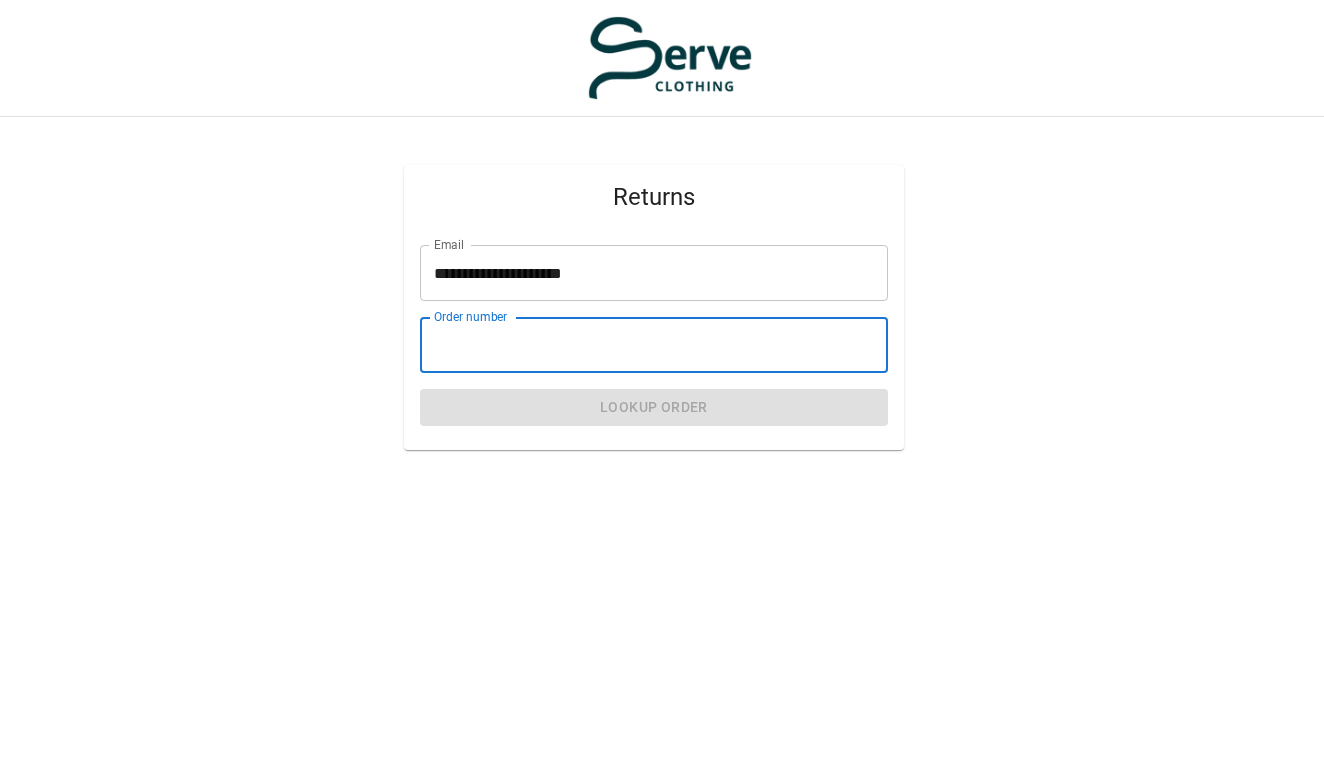 click on "Order number" at bounding box center (654, 345) 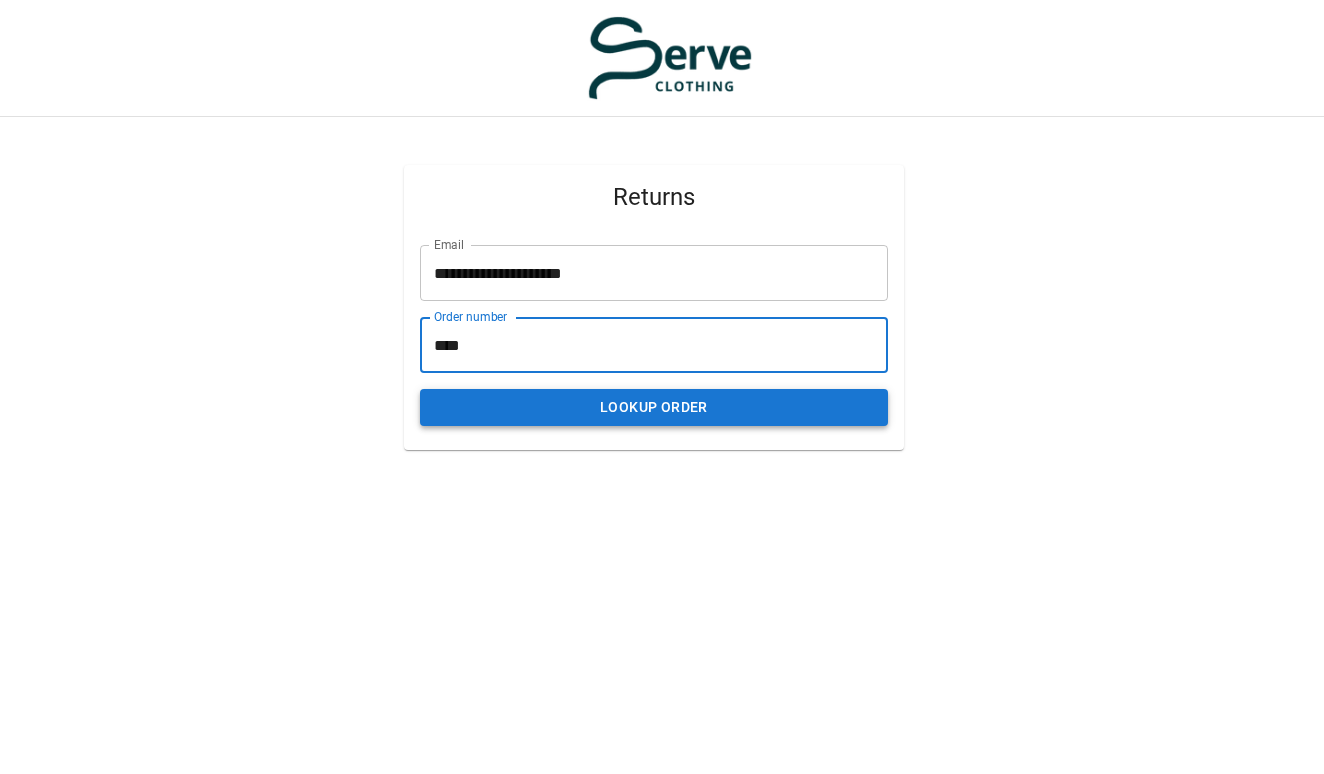 type on "****" 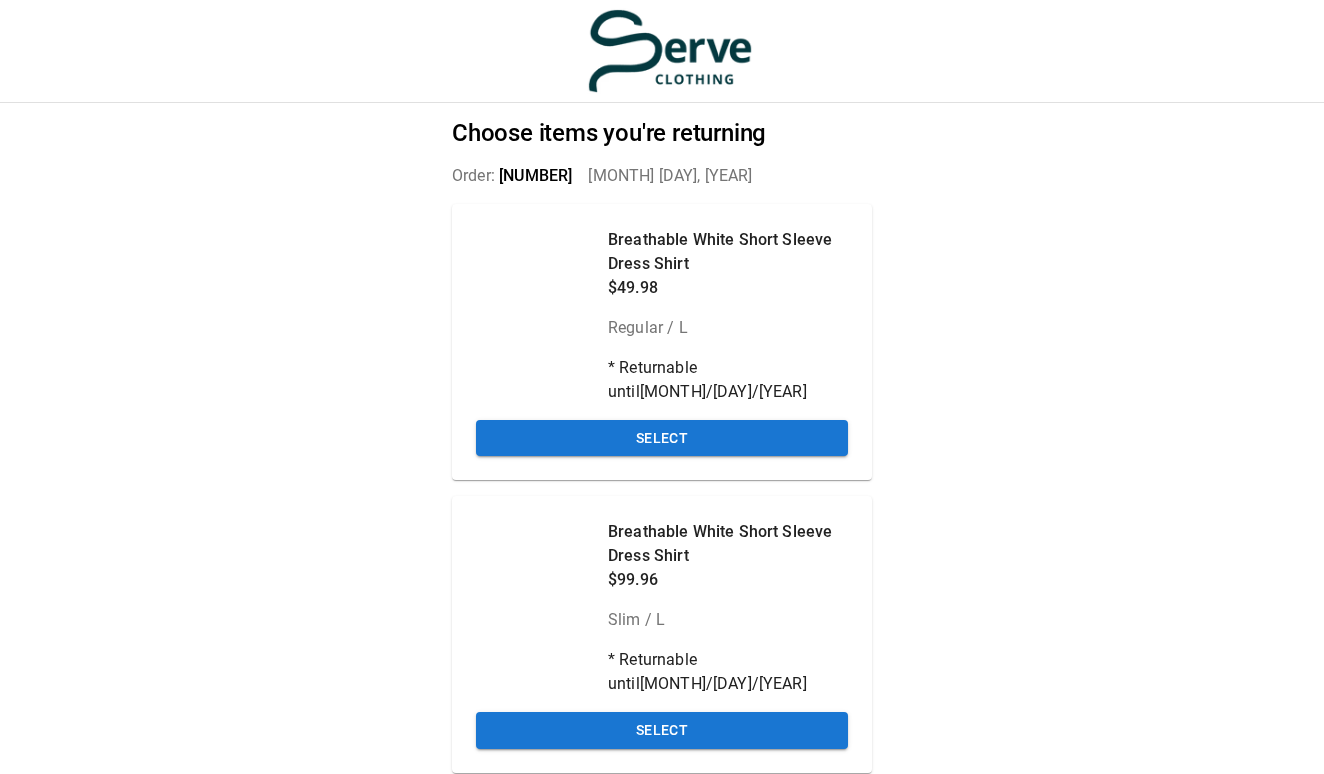 scroll, scrollTop: 0, scrollLeft: 0, axis: both 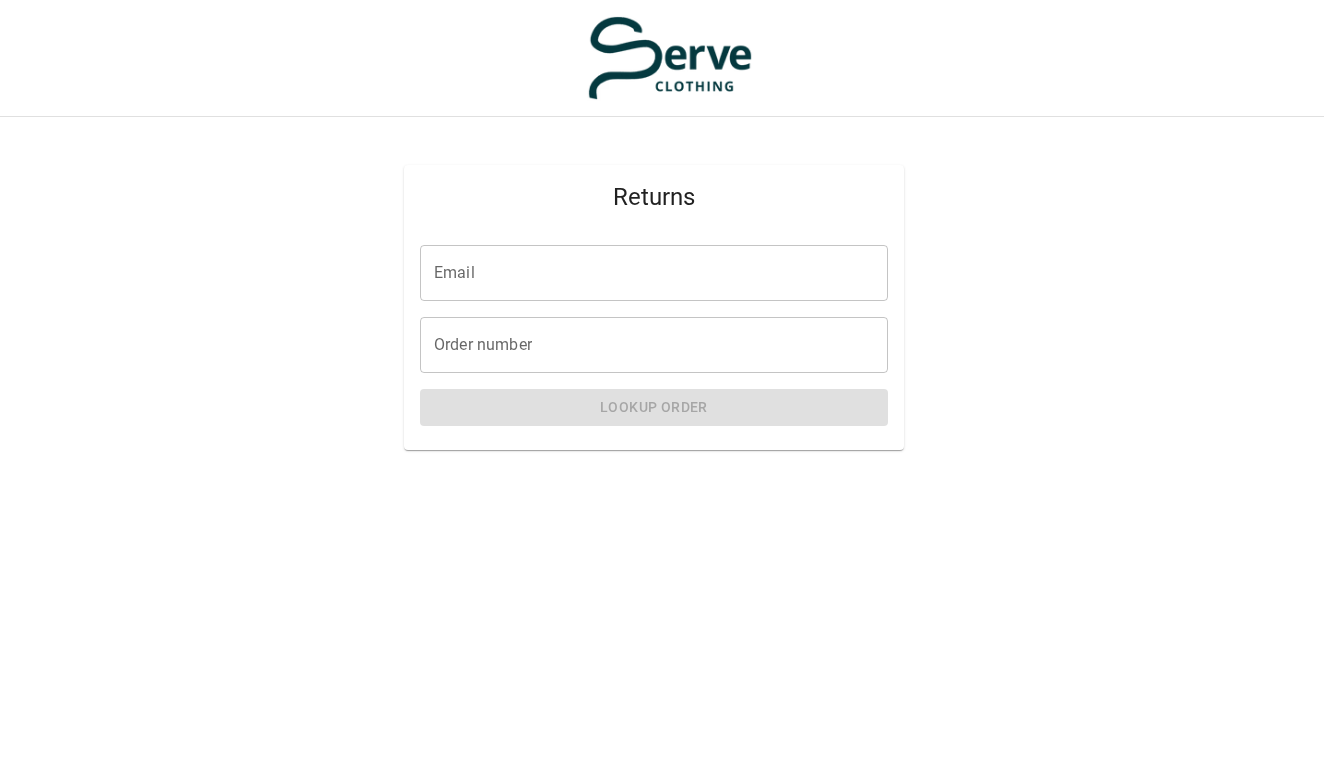click on "Email" at bounding box center (654, 273) 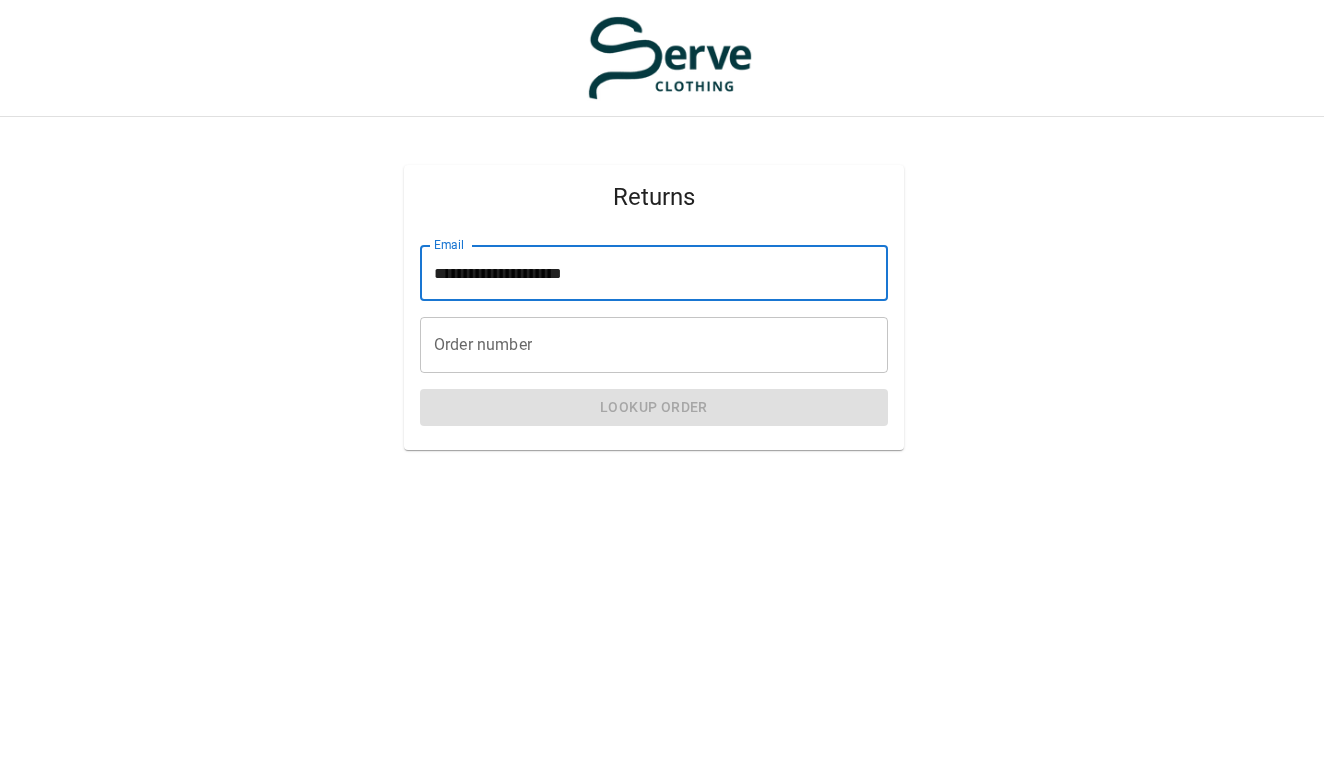 type on "**********" 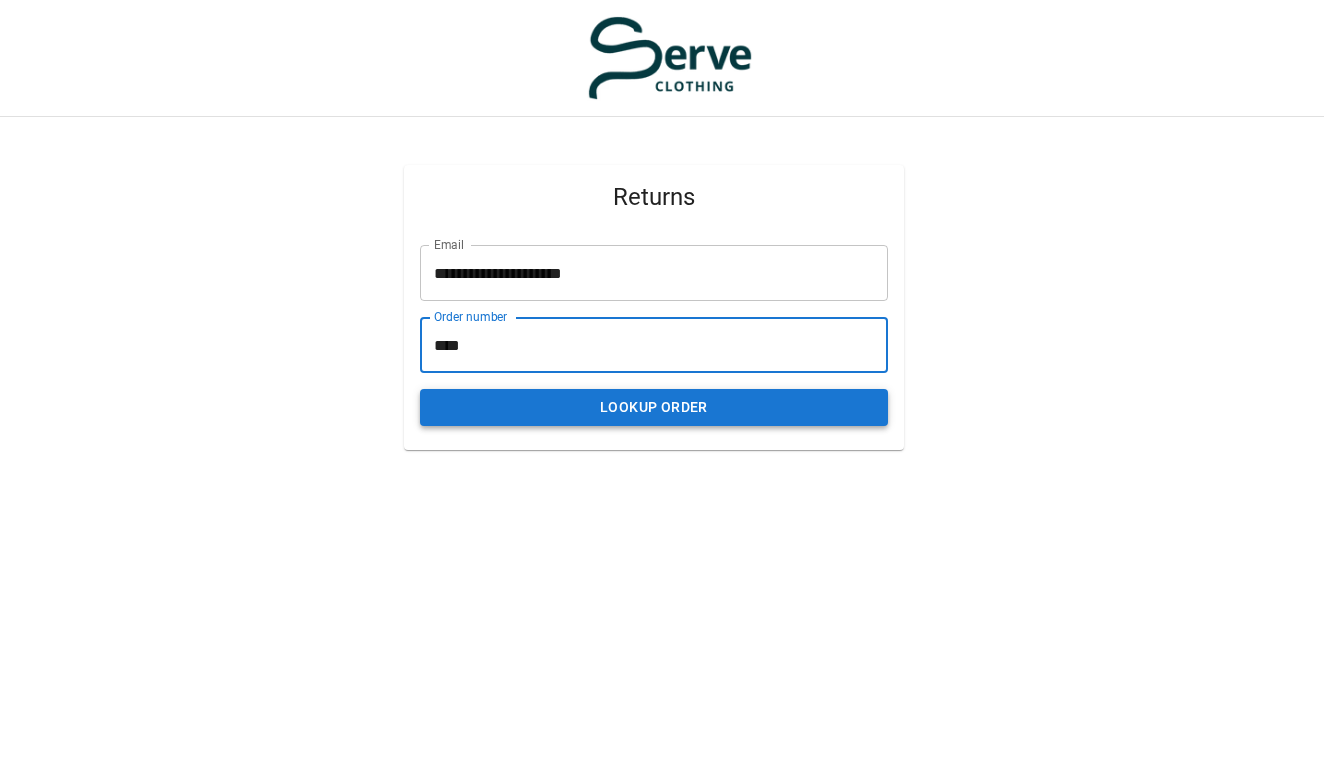 type on "****" 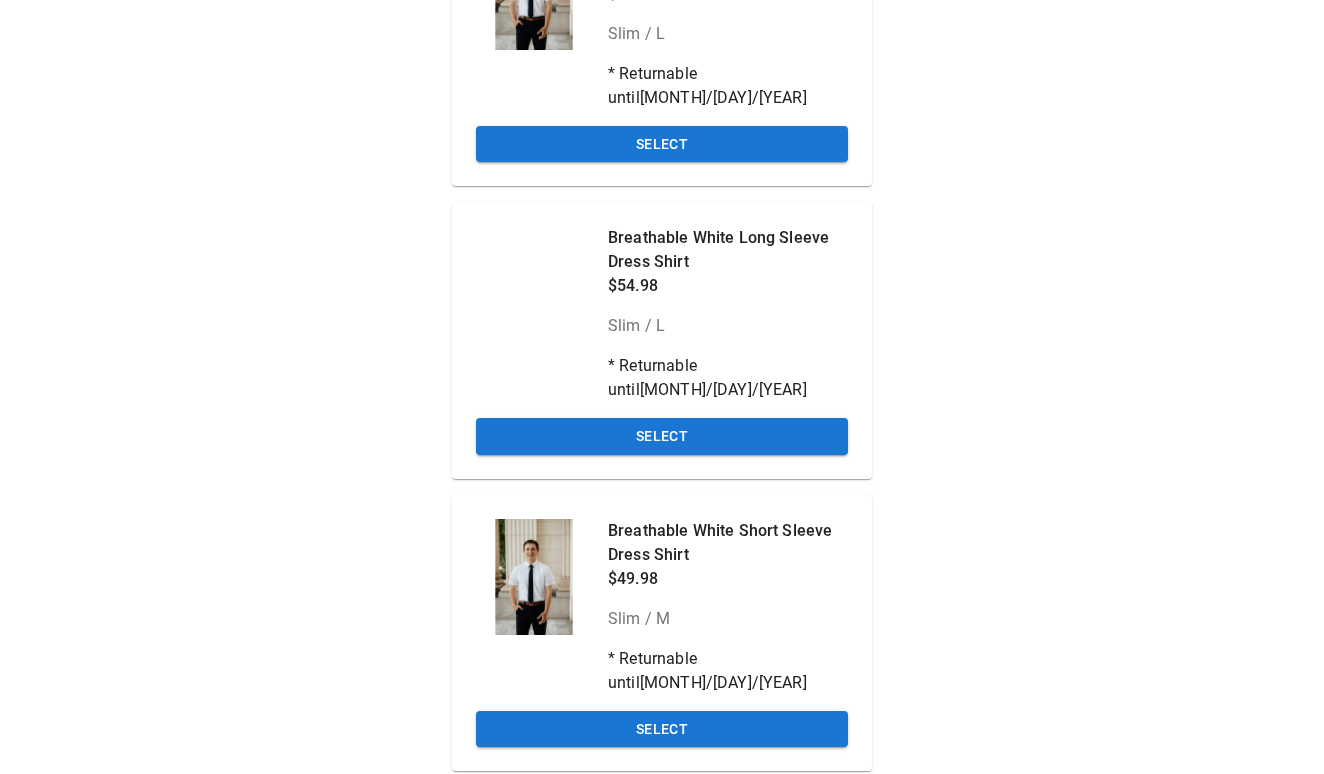 scroll, scrollTop: 293, scrollLeft: 0, axis: vertical 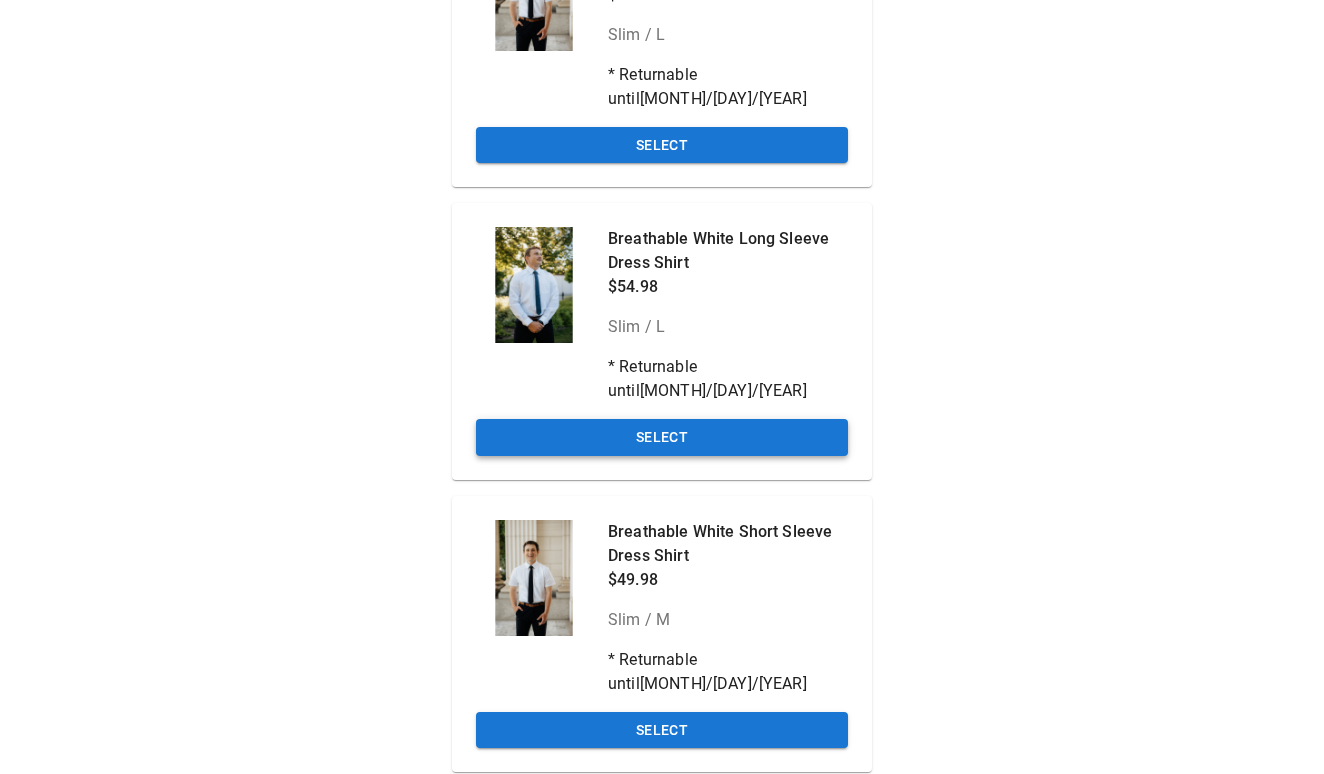 click on "Select" at bounding box center [662, 437] 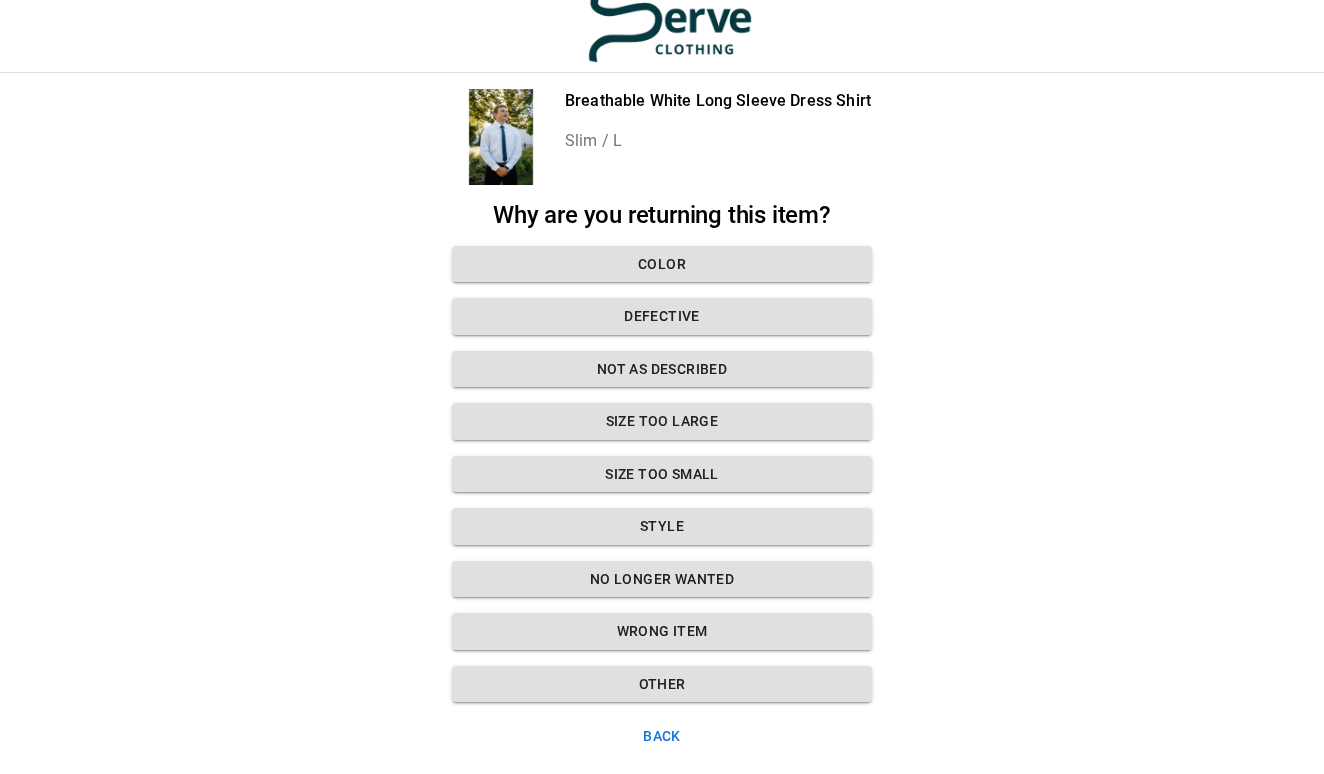scroll, scrollTop: 29, scrollLeft: 0, axis: vertical 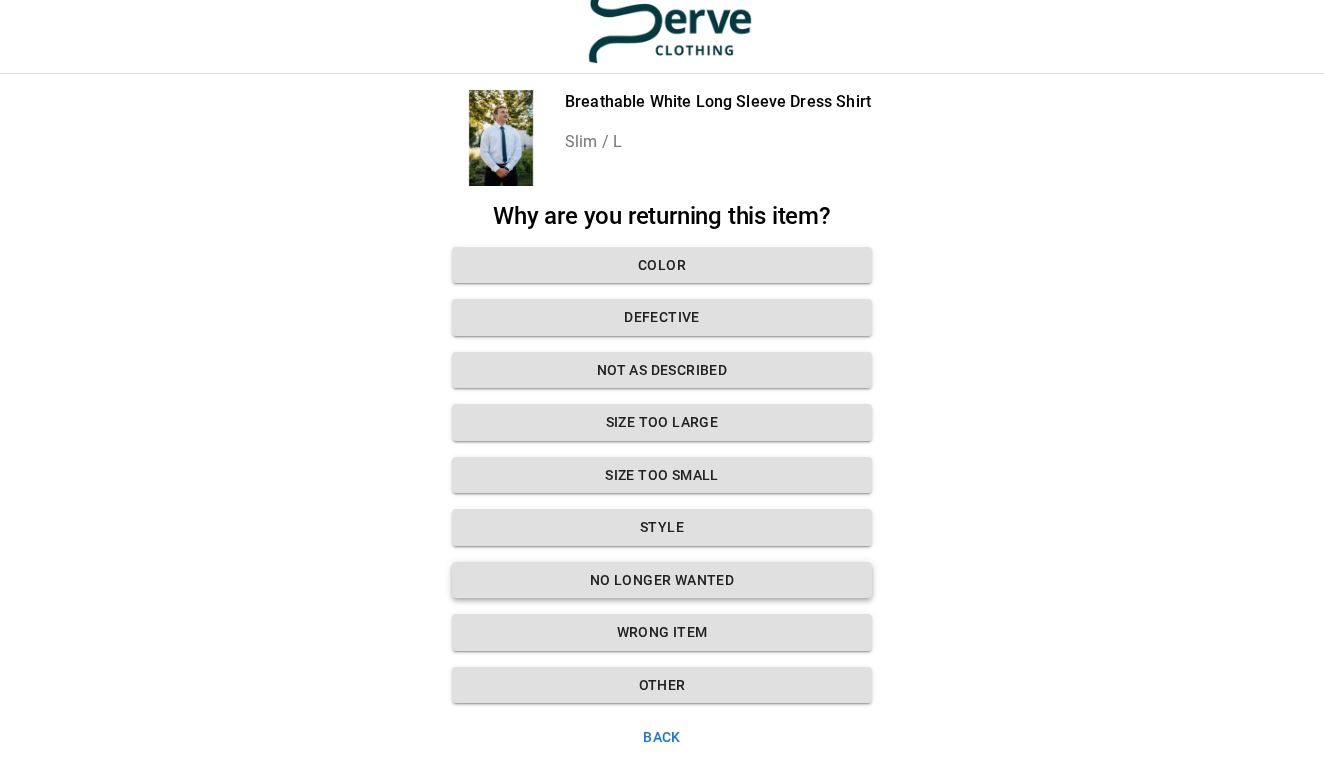 click on "No longer wanted" at bounding box center [662, 580] 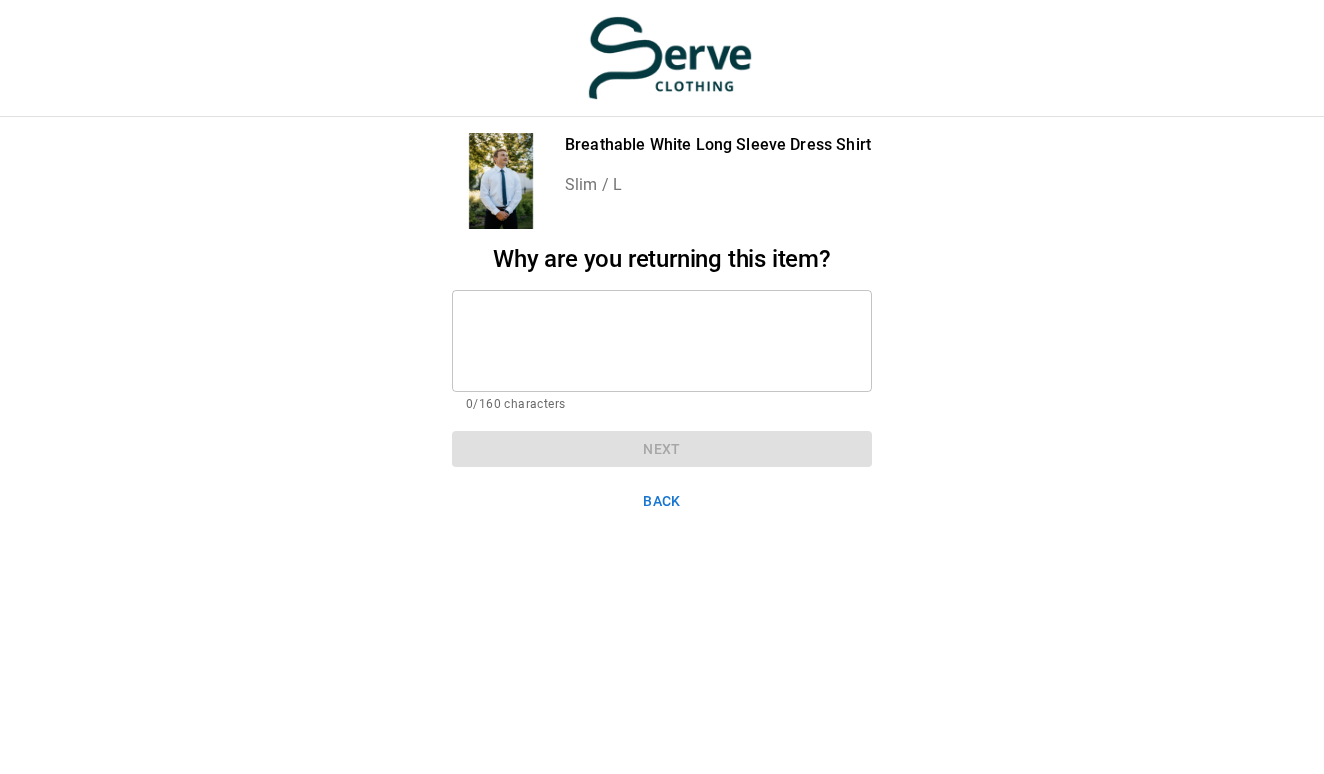 scroll, scrollTop: 0, scrollLeft: 0, axis: both 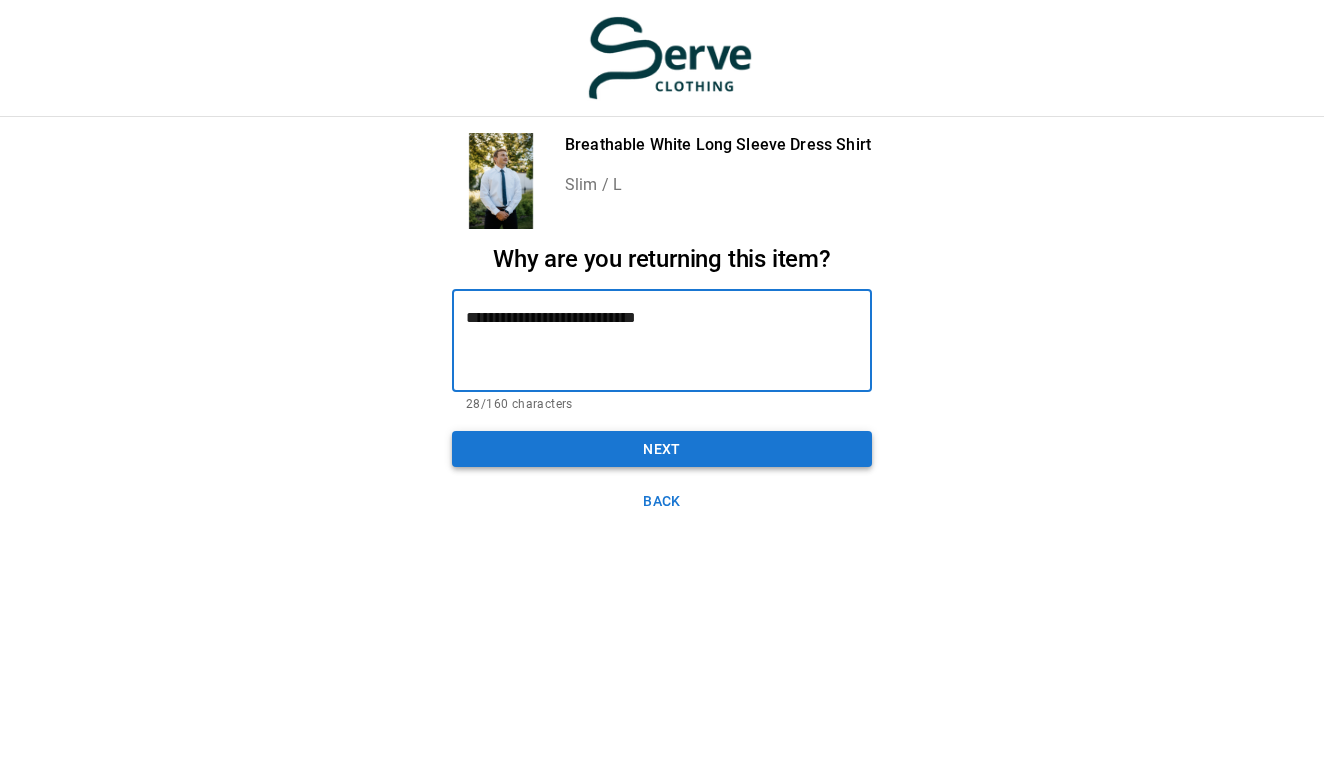 type on "**********" 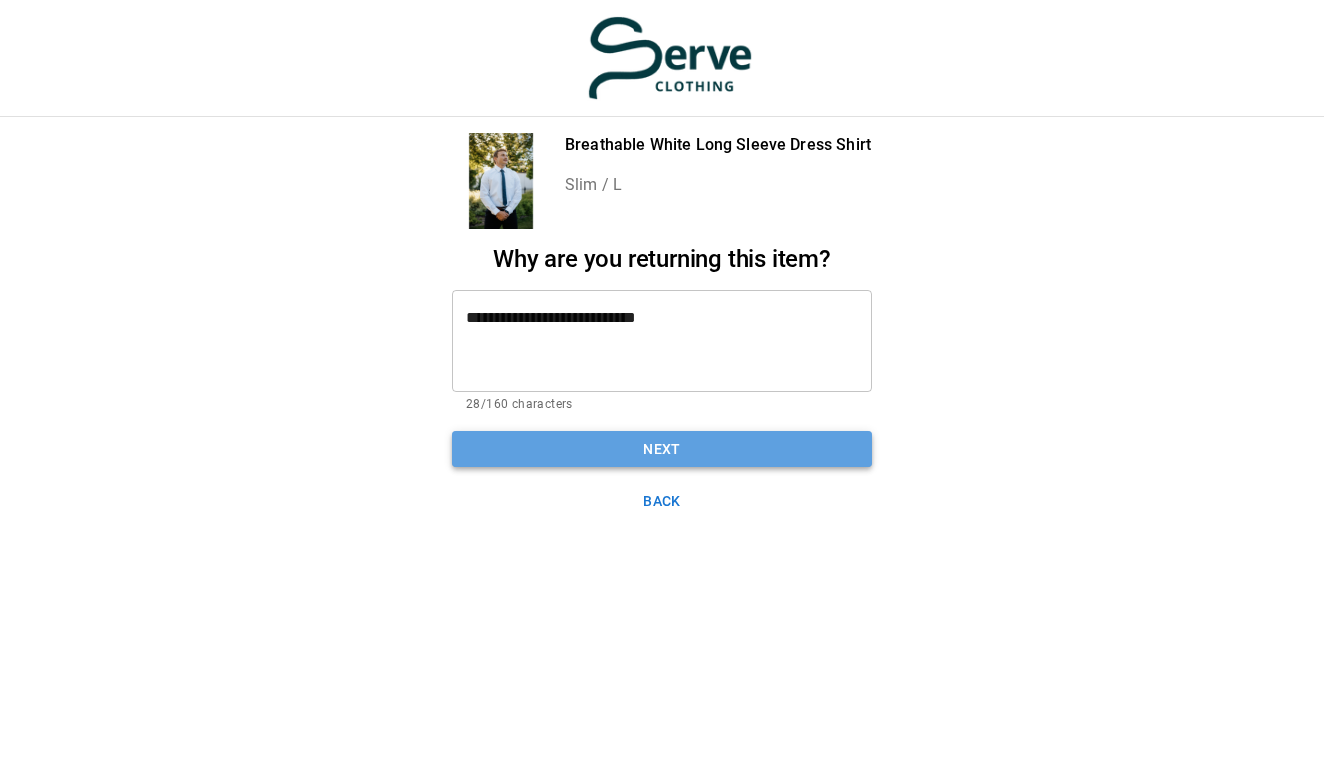click on "Next" at bounding box center (662, 449) 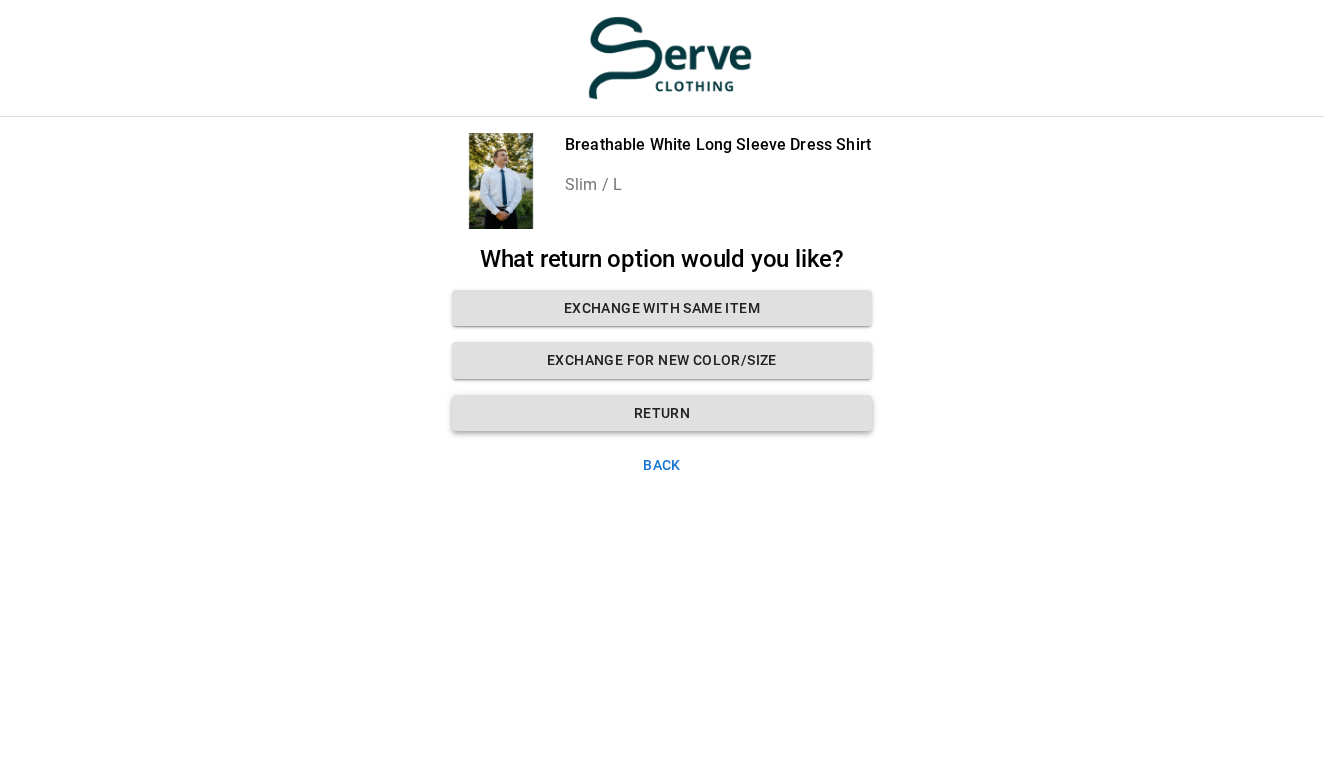 click on "Return" at bounding box center [662, 413] 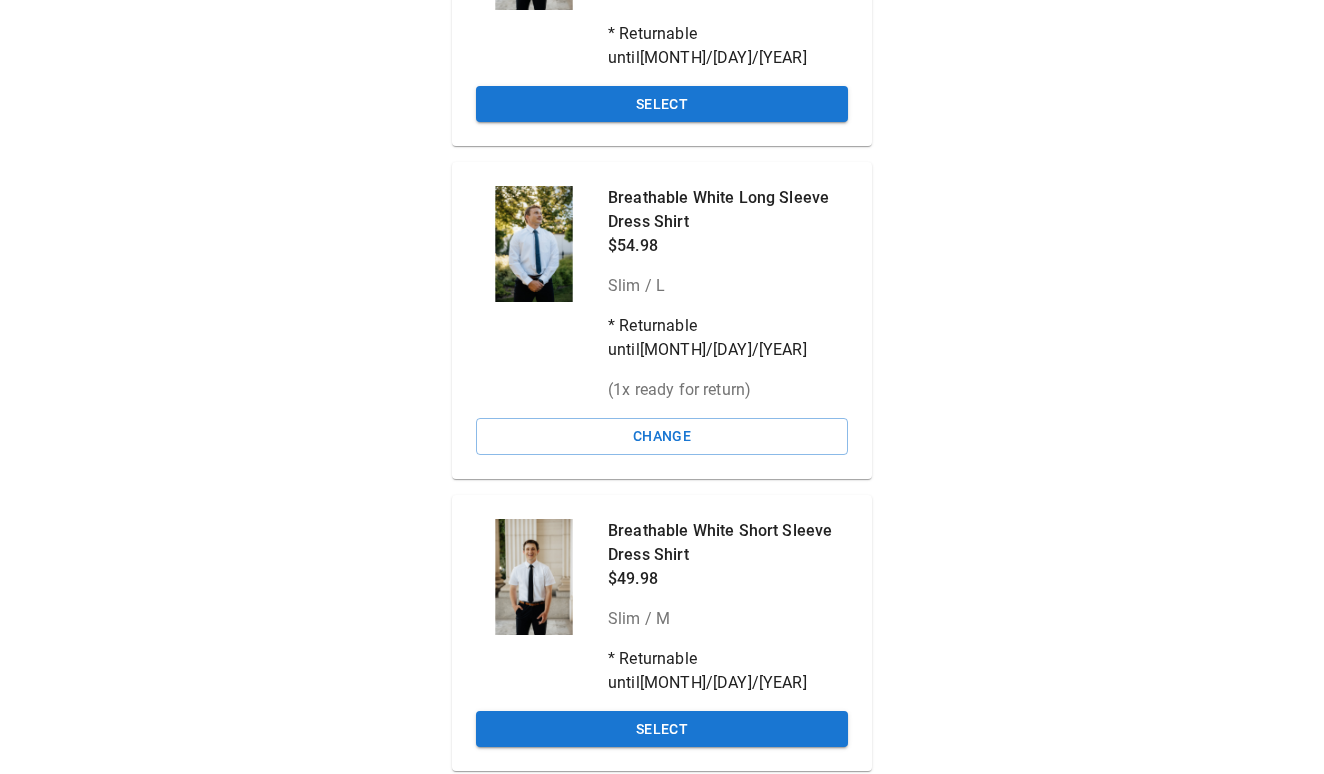 scroll, scrollTop: 333, scrollLeft: 0, axis: vertical 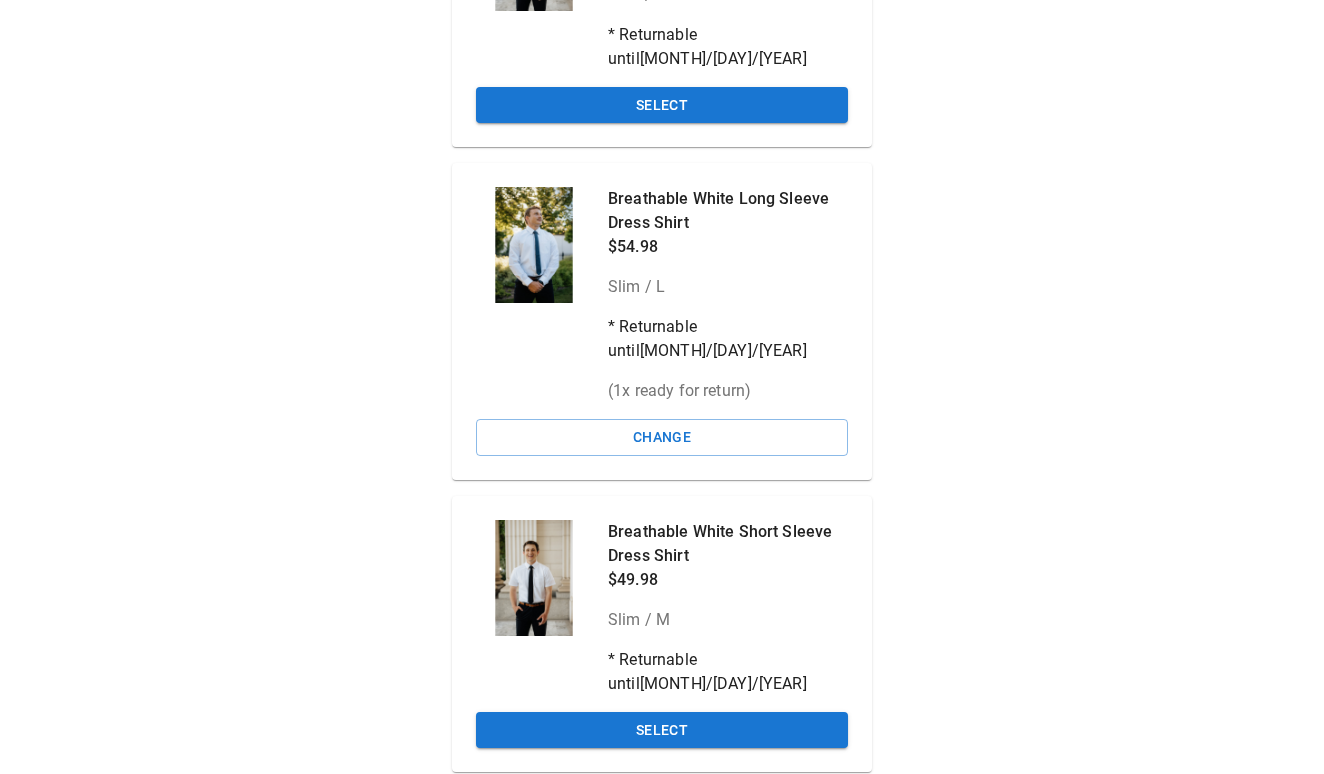 click on "Next" at bounding box center (662, 806) 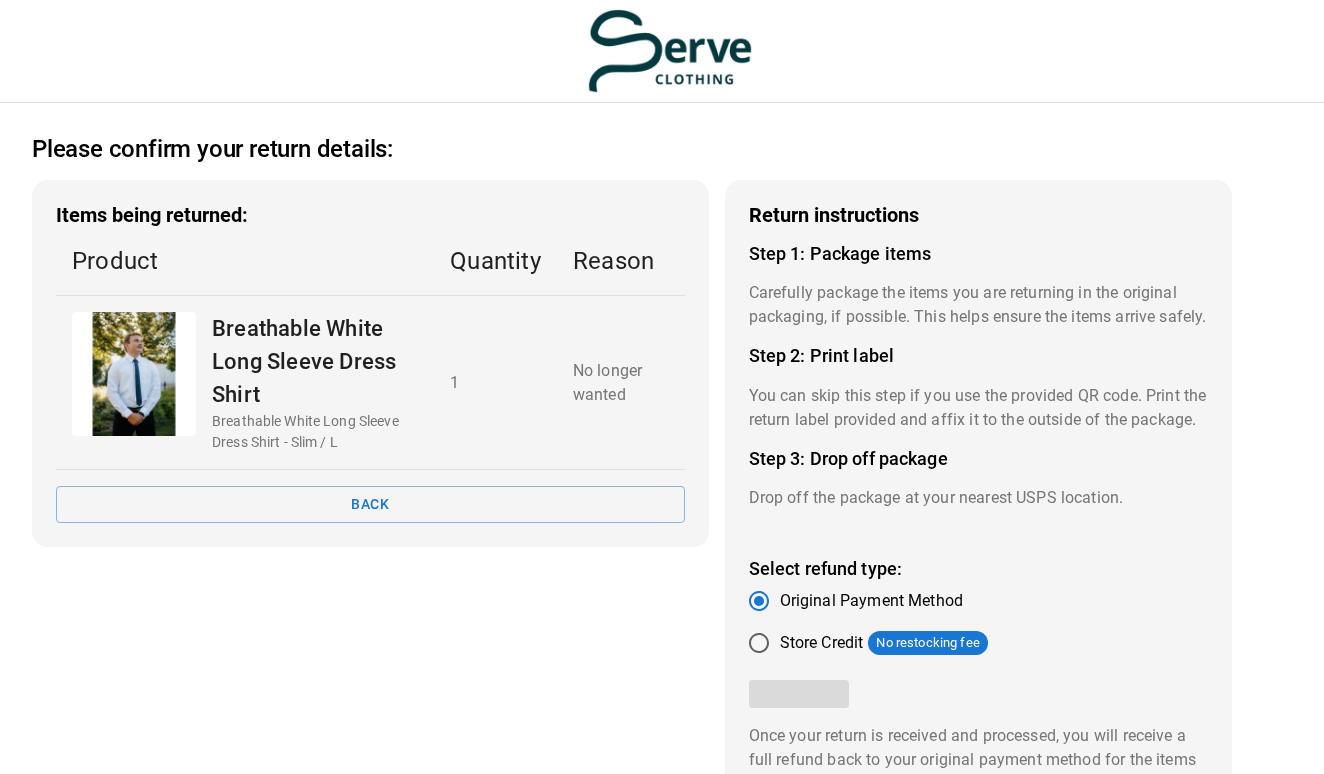 scroll, scrollTop: 0, scrollLeft: 0, axis: both 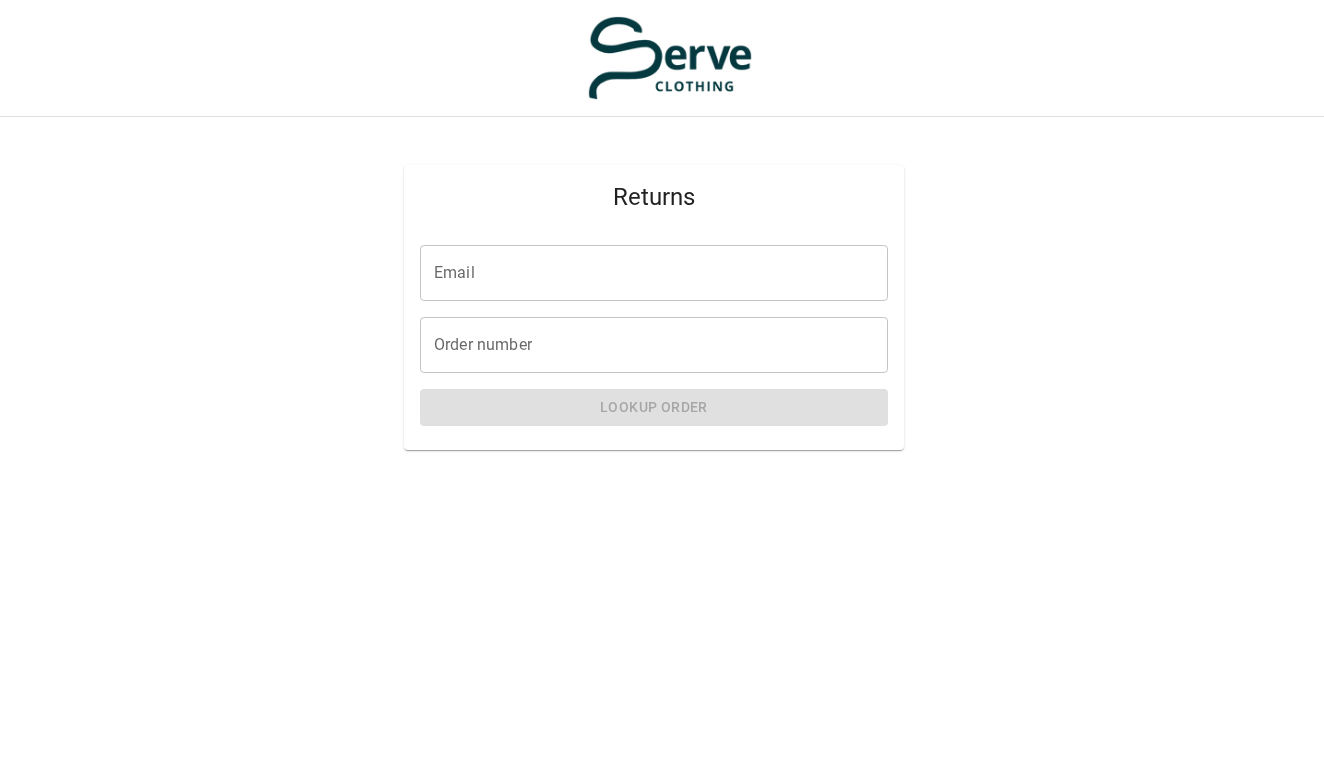 click on "Email" at bounding box center (654, 273) 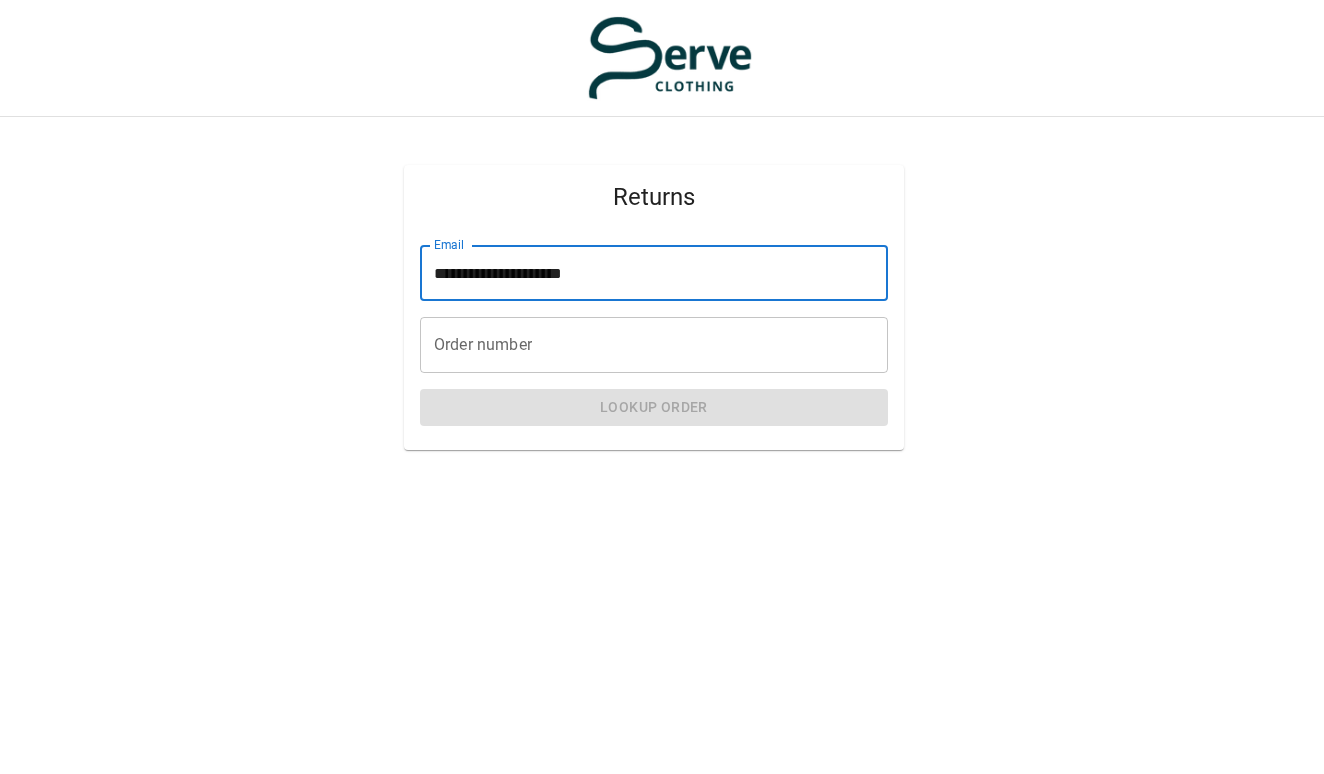 type on "**********" 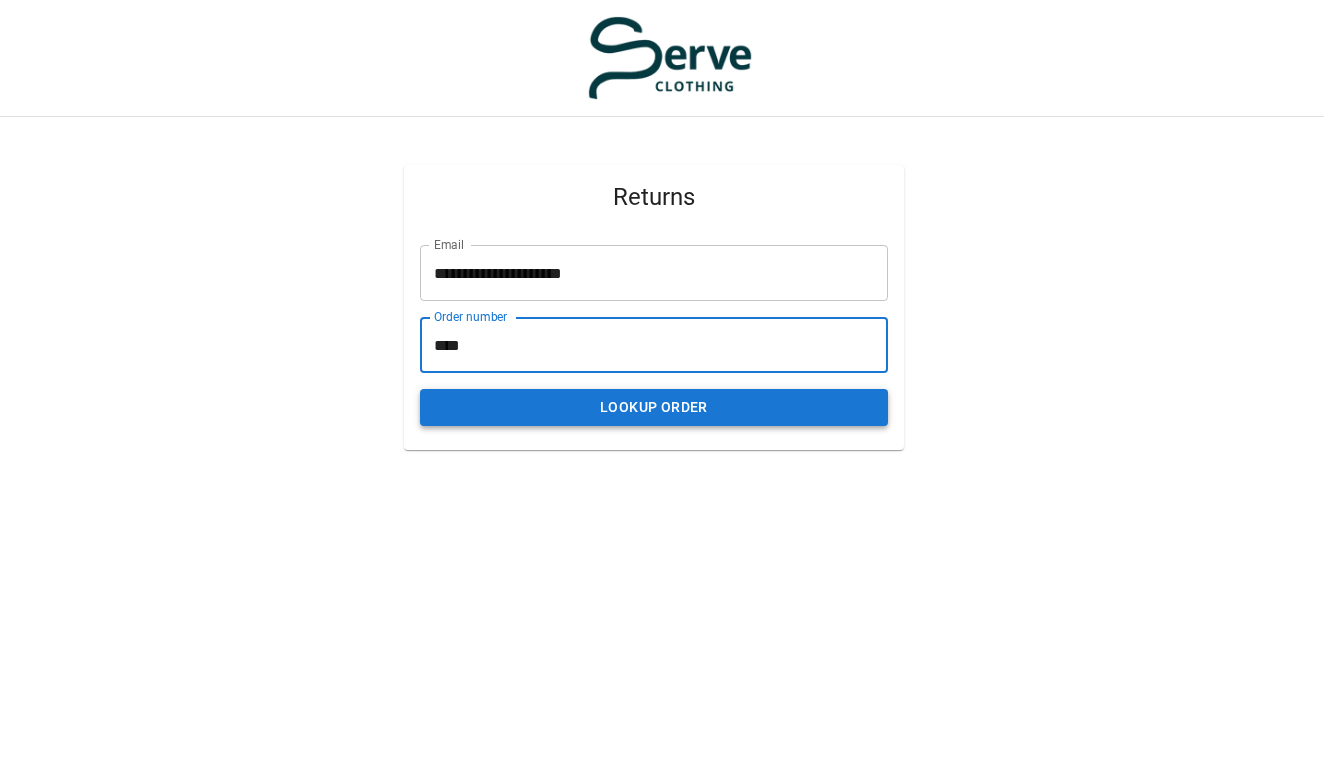 type on "****" 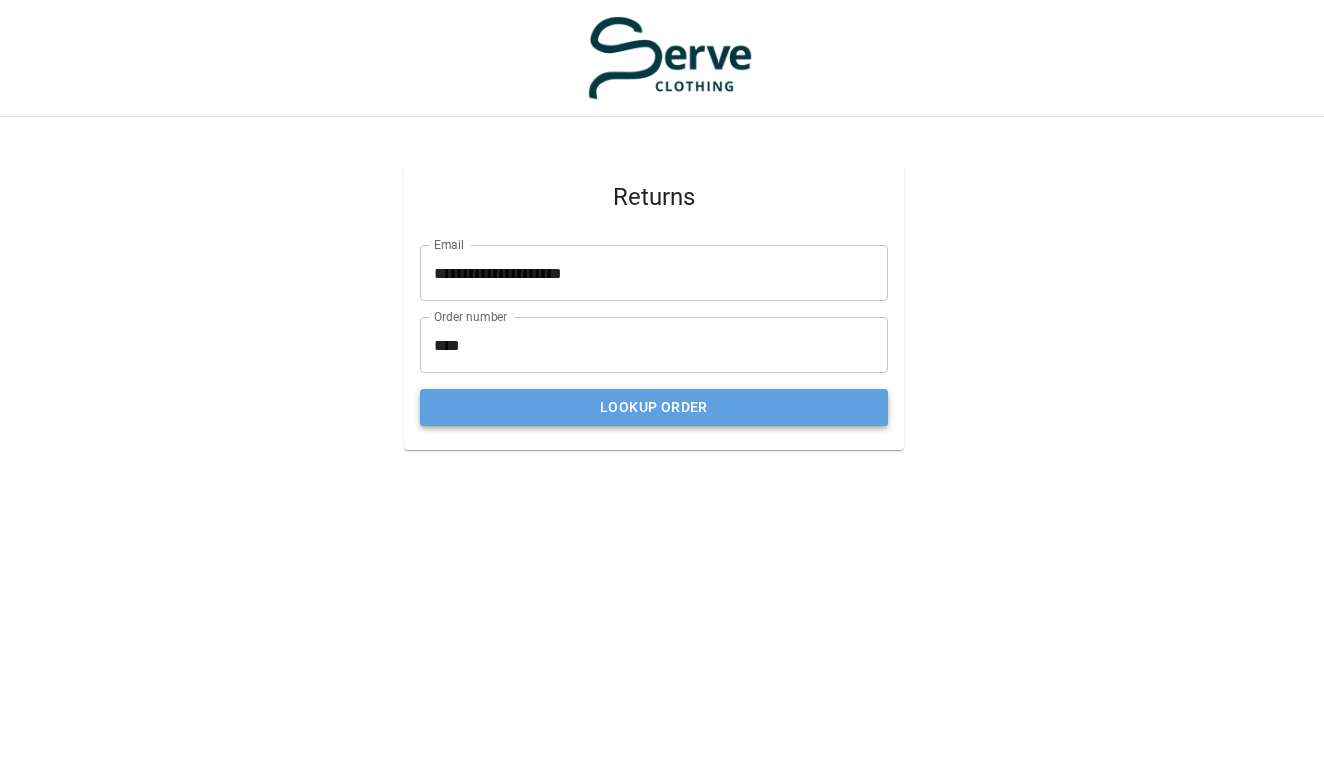click on "Lookup Order" at bounding box center (654, 407) 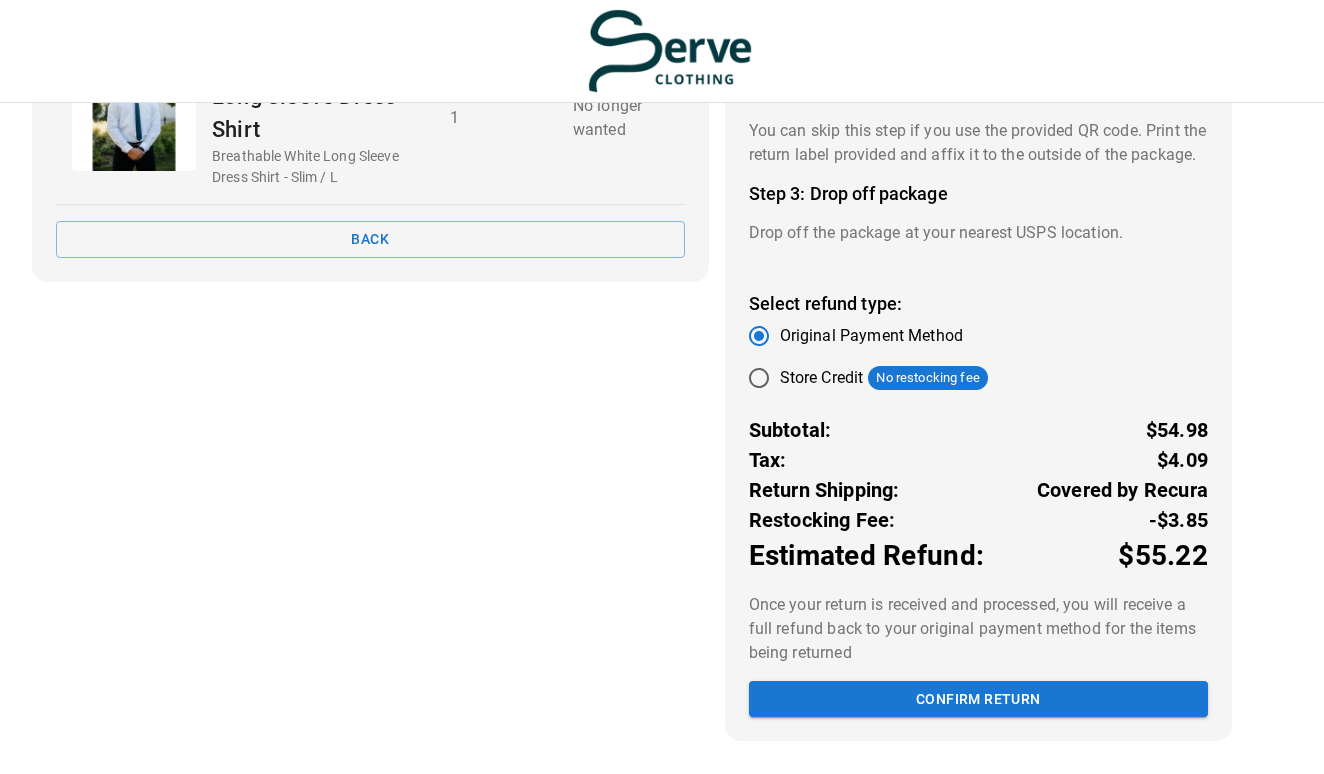 scroll, scrollTop: 312, scrollLeft: 0, axis: vertical 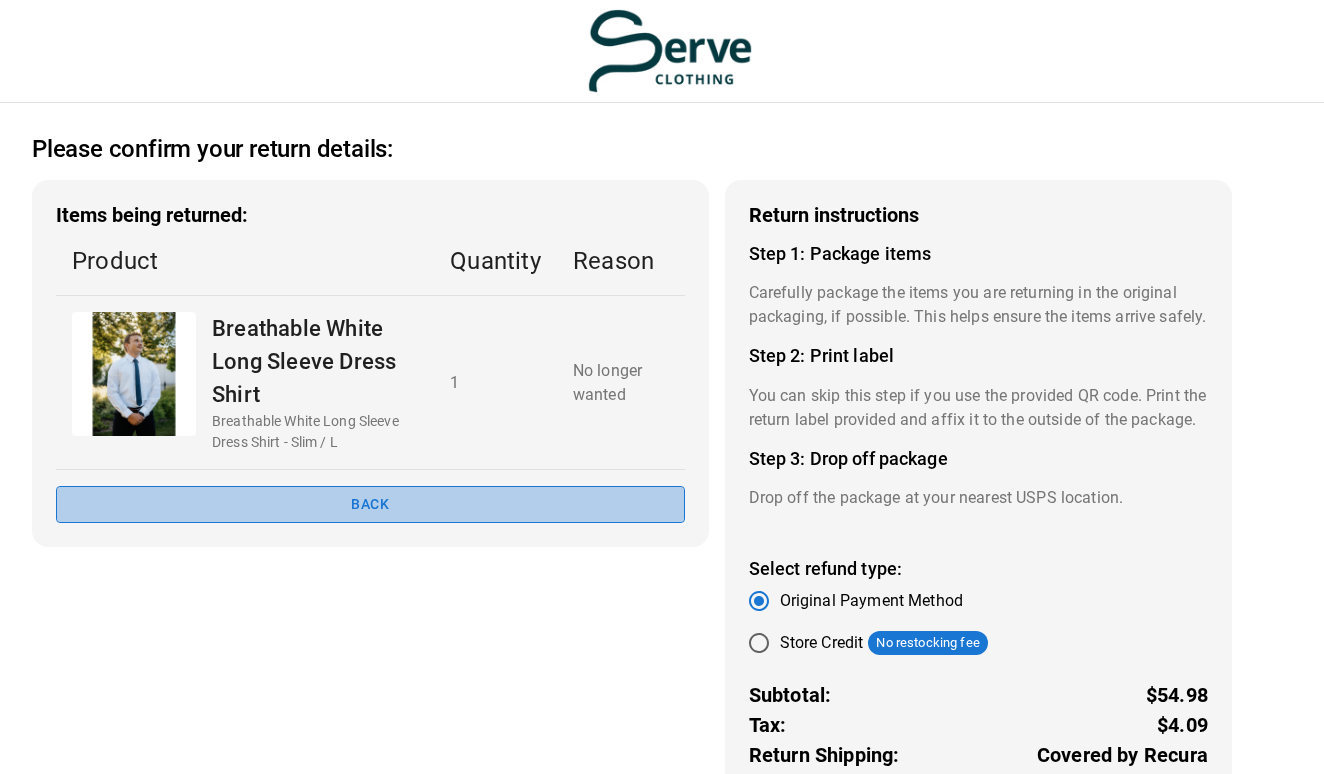 click on "Back" at bounding box center (370, 504) 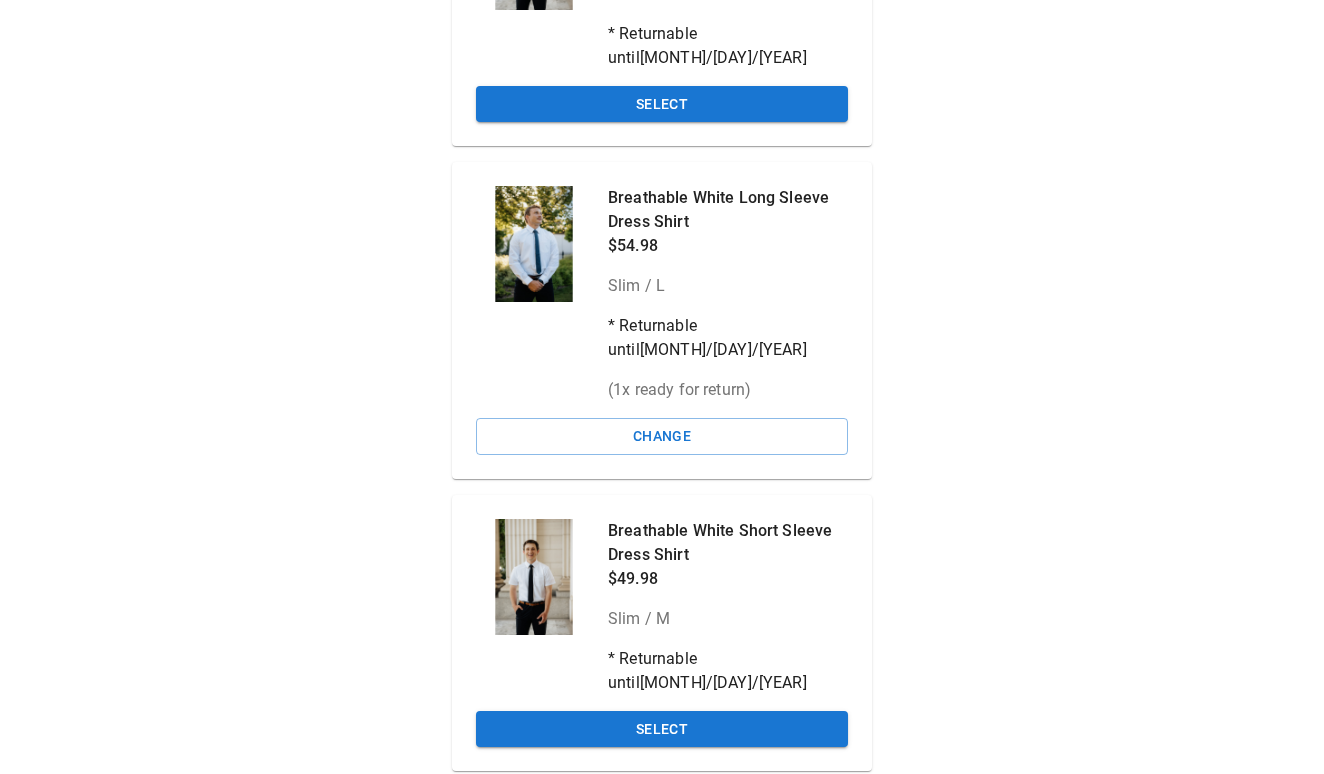 scroll, scrollTop: 333, scrollLeft: 0, axis: vertical 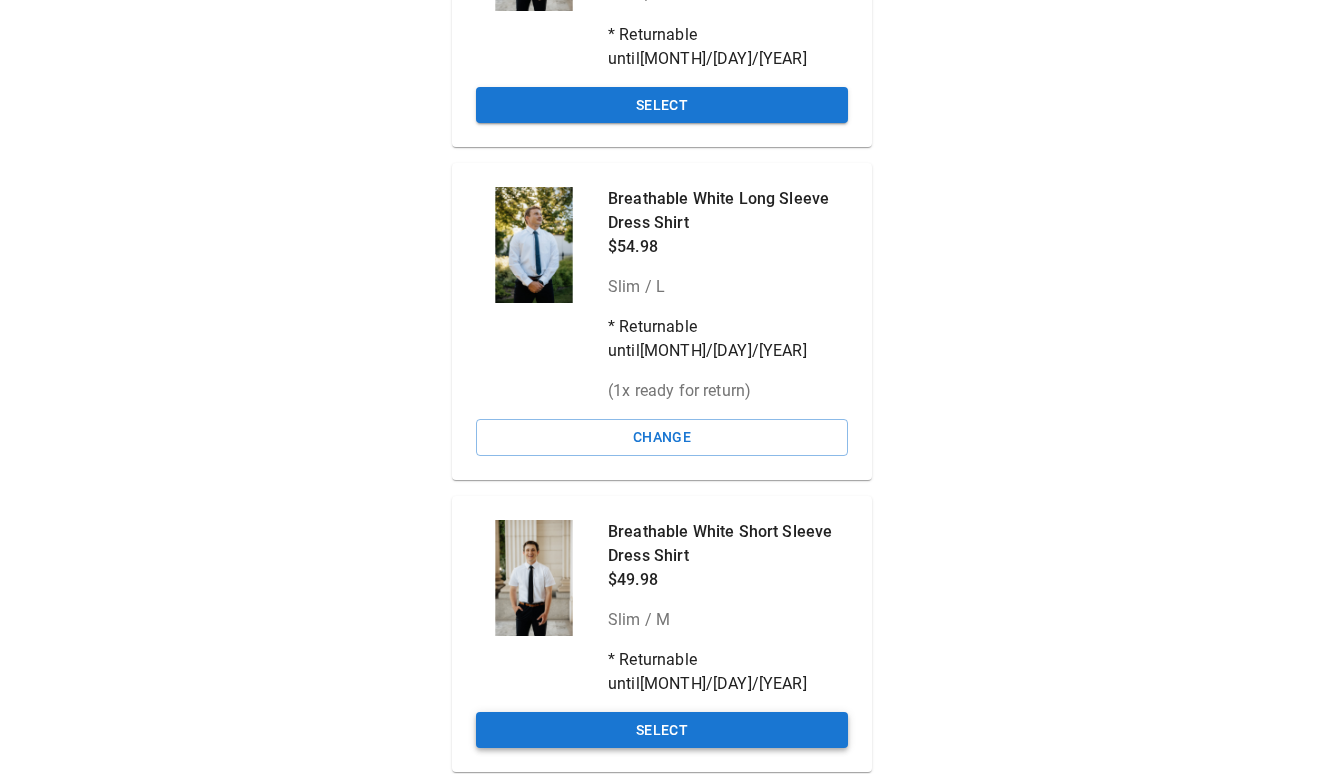 click on "Select" at bounding box center [662, 730] 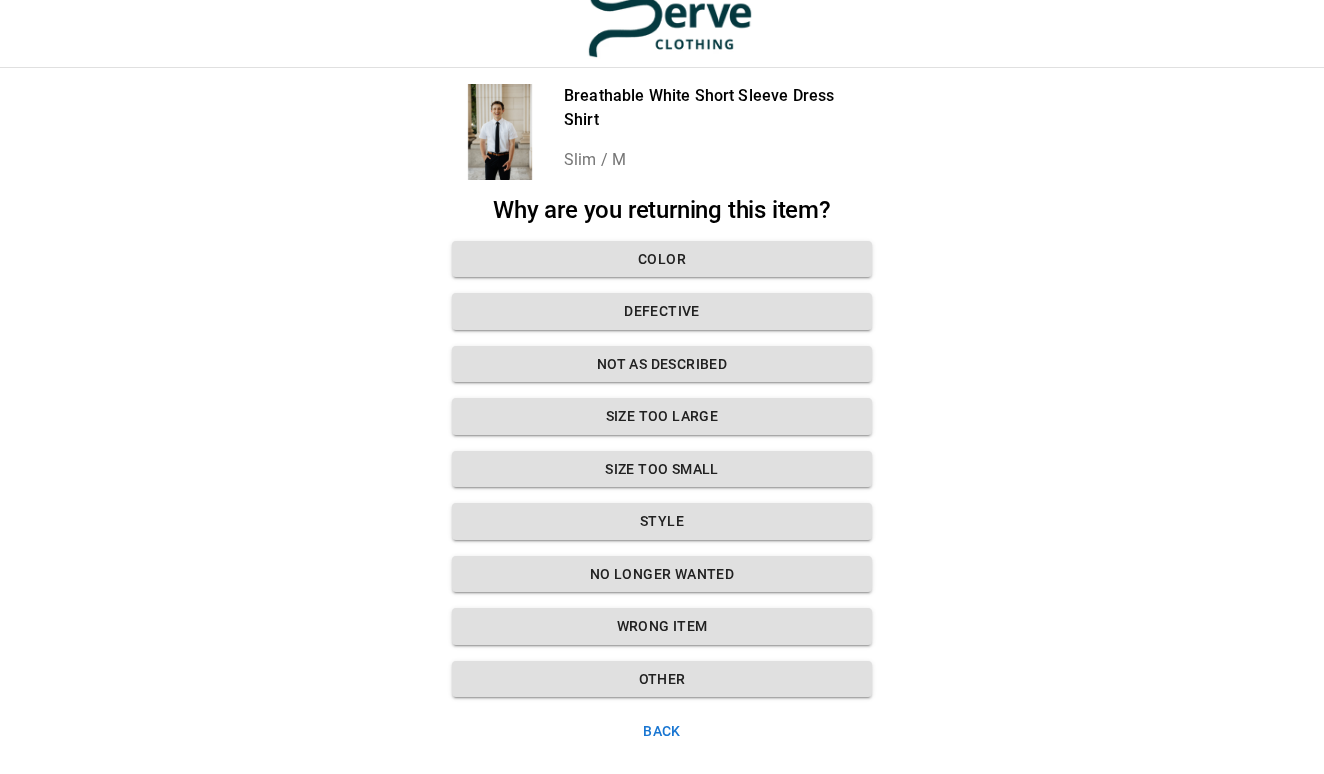 scroll, scrollTop: 29, scrollLeft: 0, axis: vertical 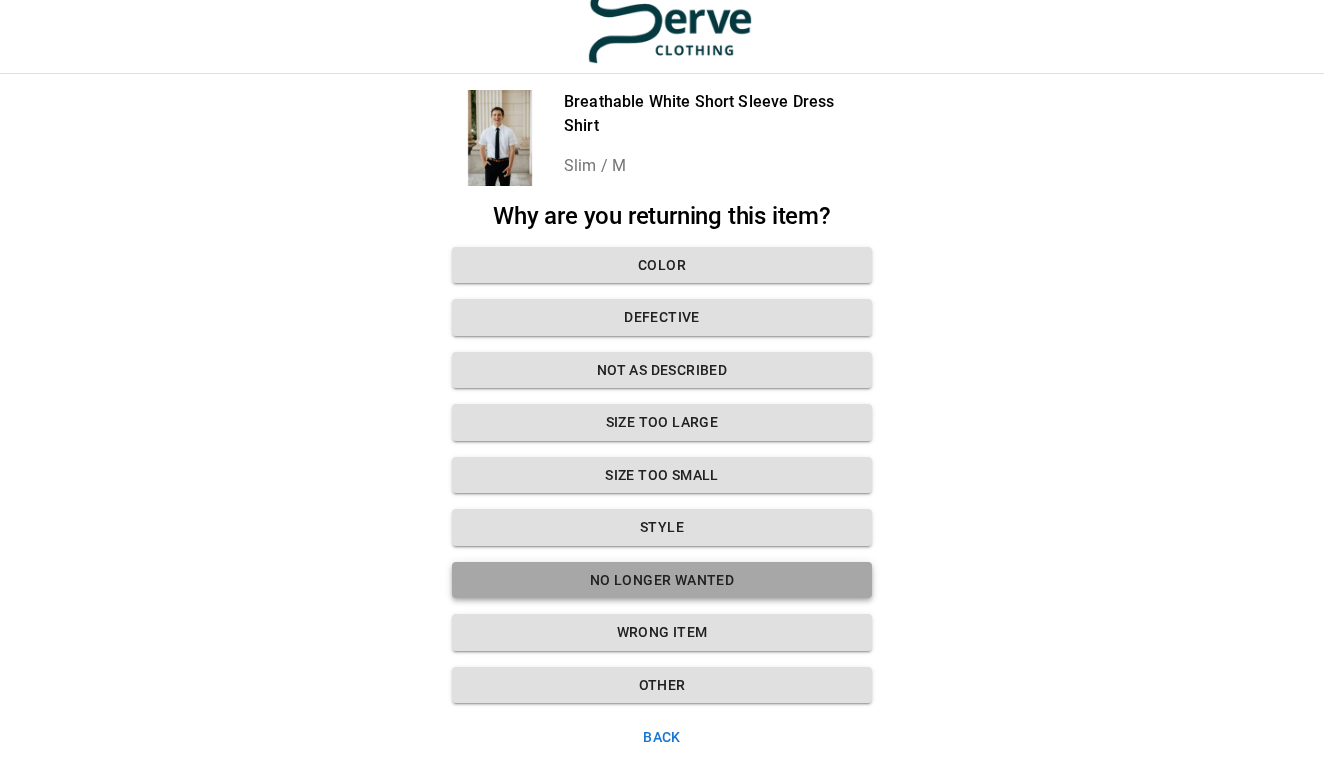 click on "No longer wanted" at bounding box center (662, 580) 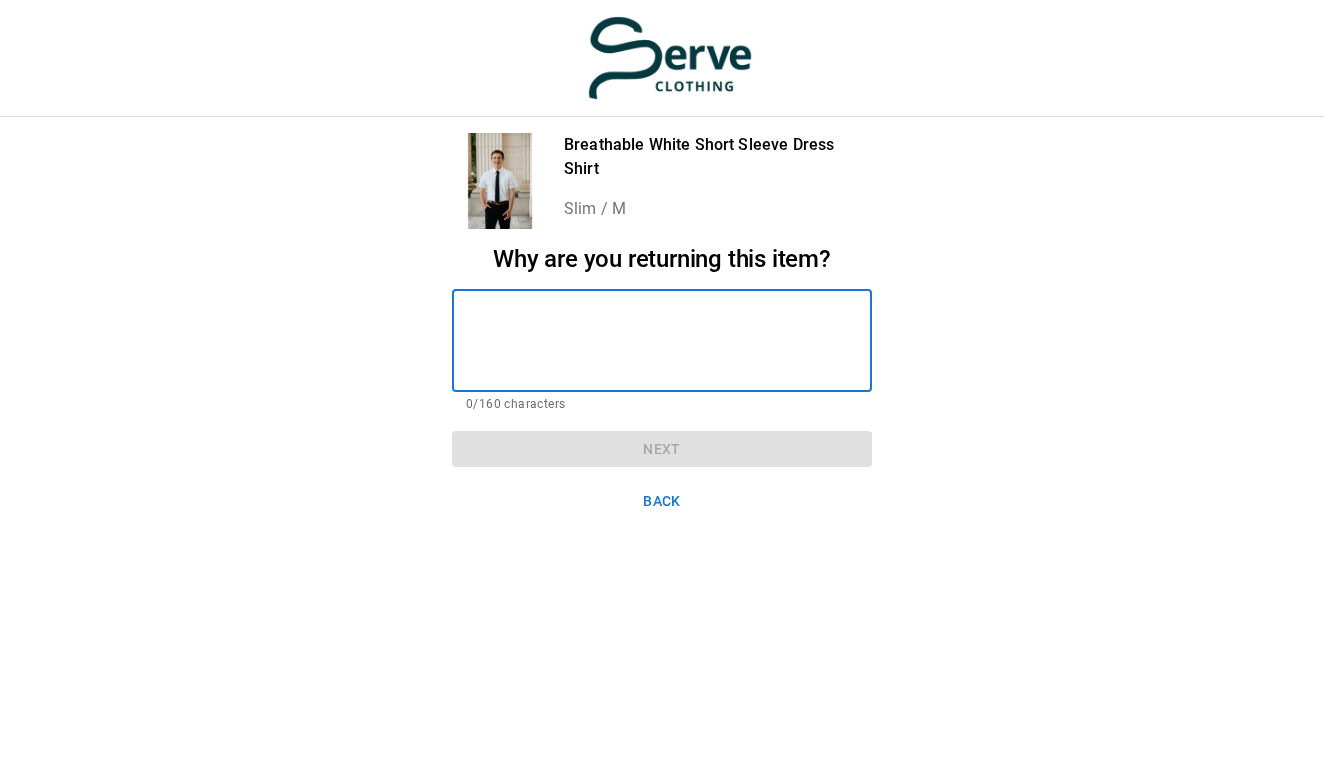 click at bounding box center (662, 340) 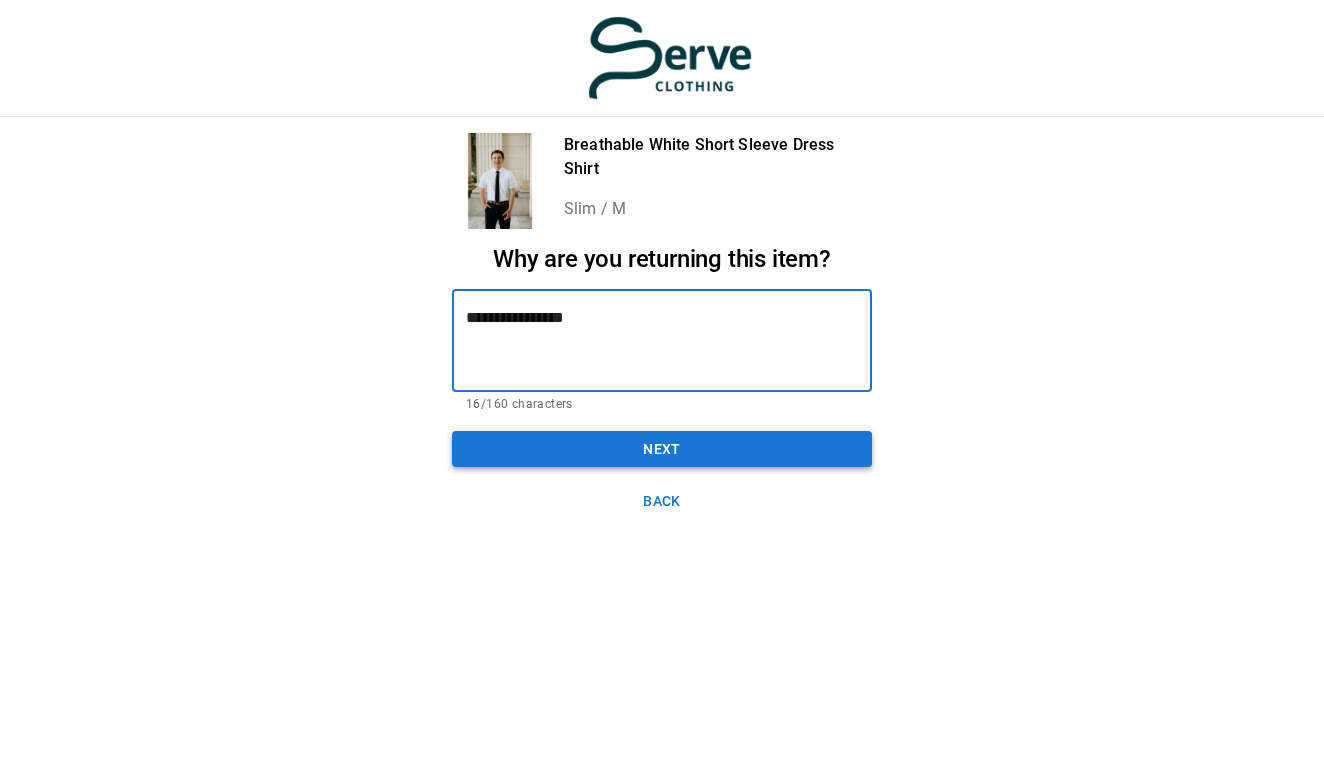 type on "**********" 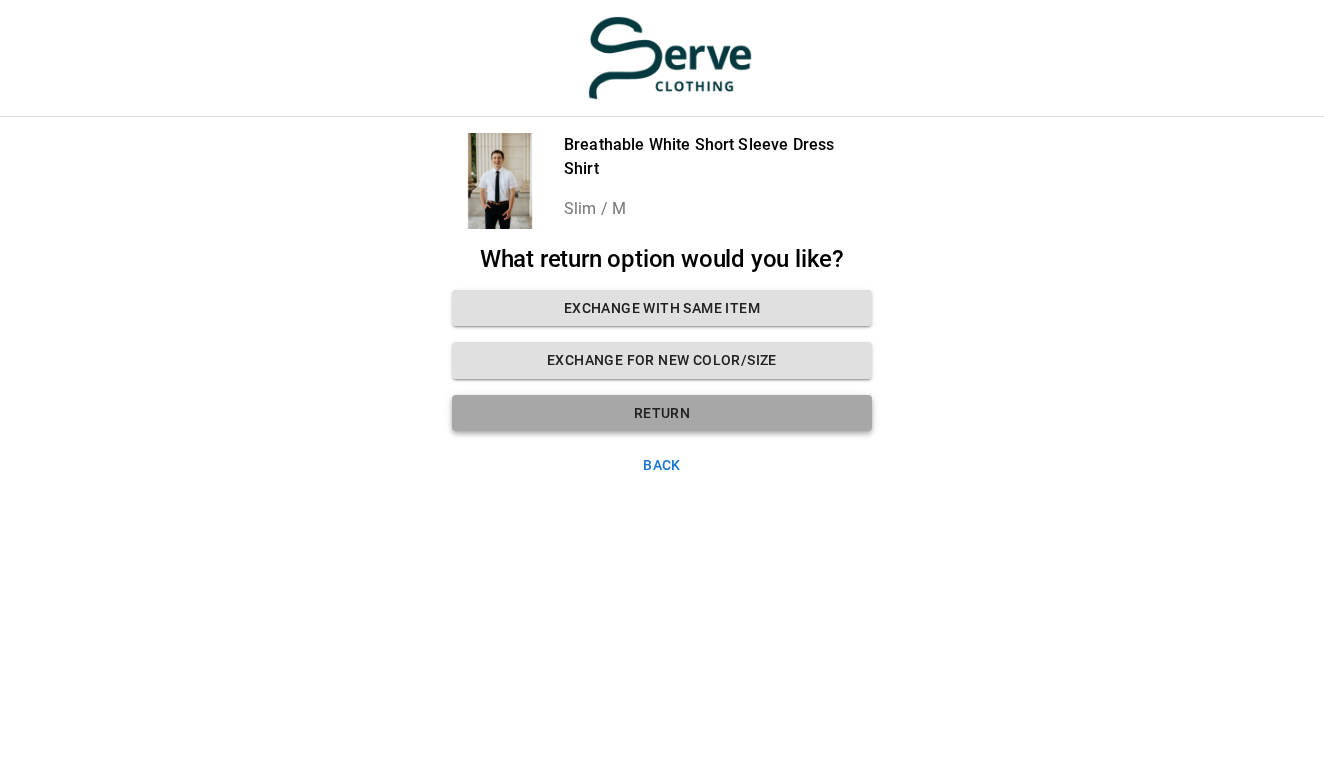 click on "Return" at bounding box center [662, 413] 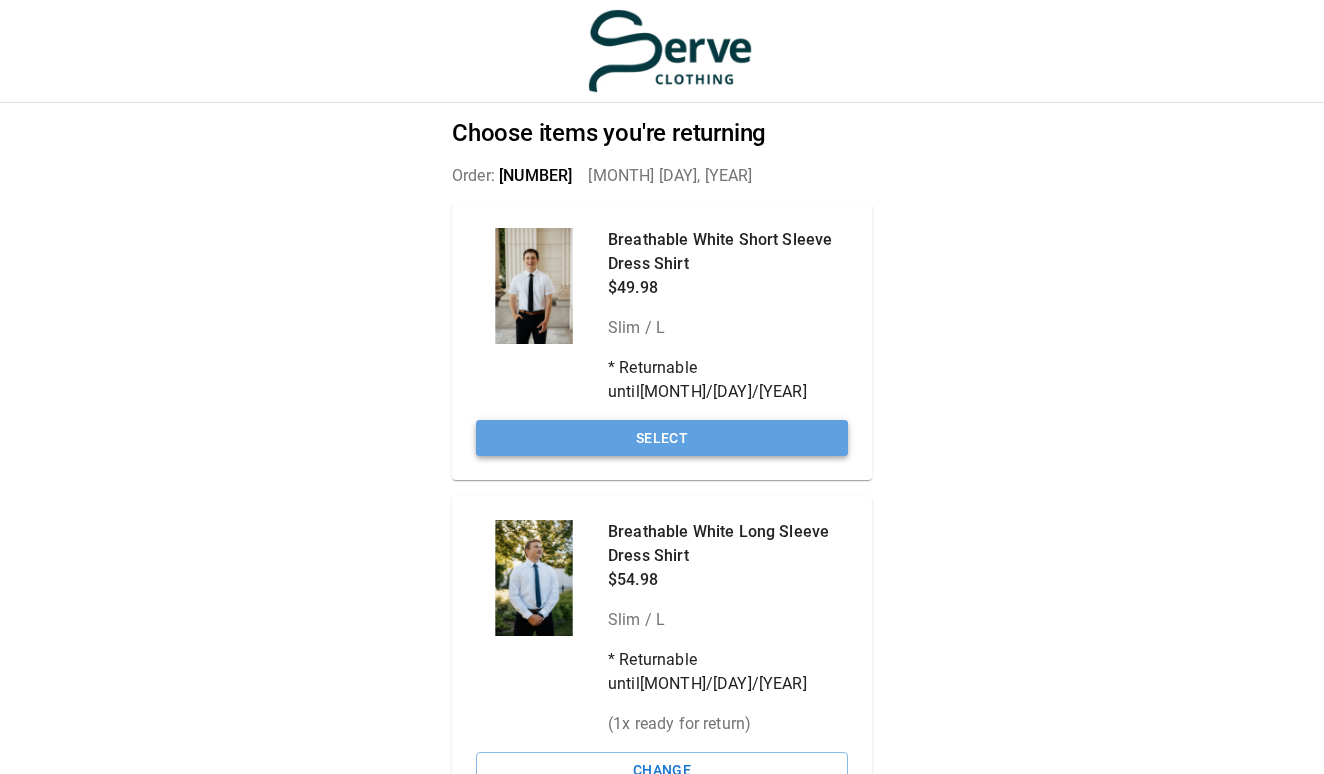 click on "Select" at bounding box center (662, 438) 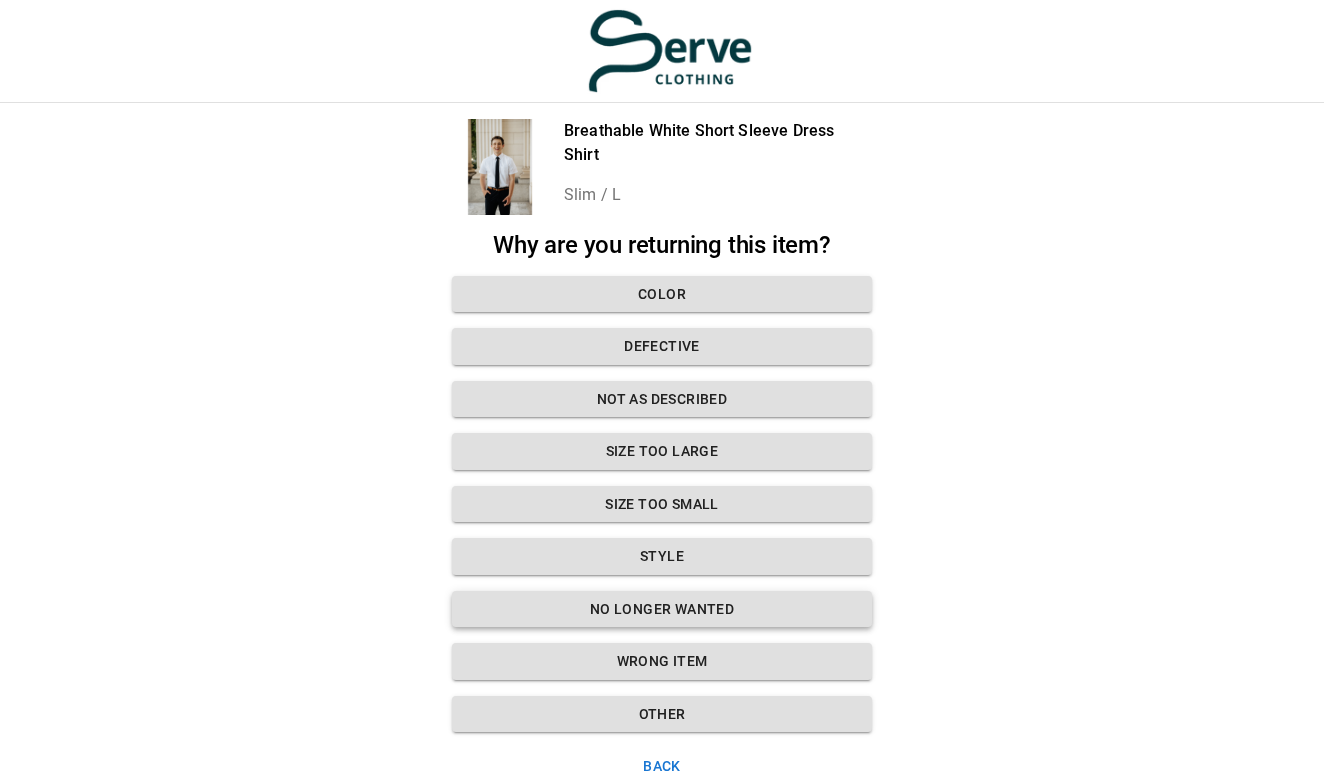 click on "No longer wanted" at bounding box center [662, 609] 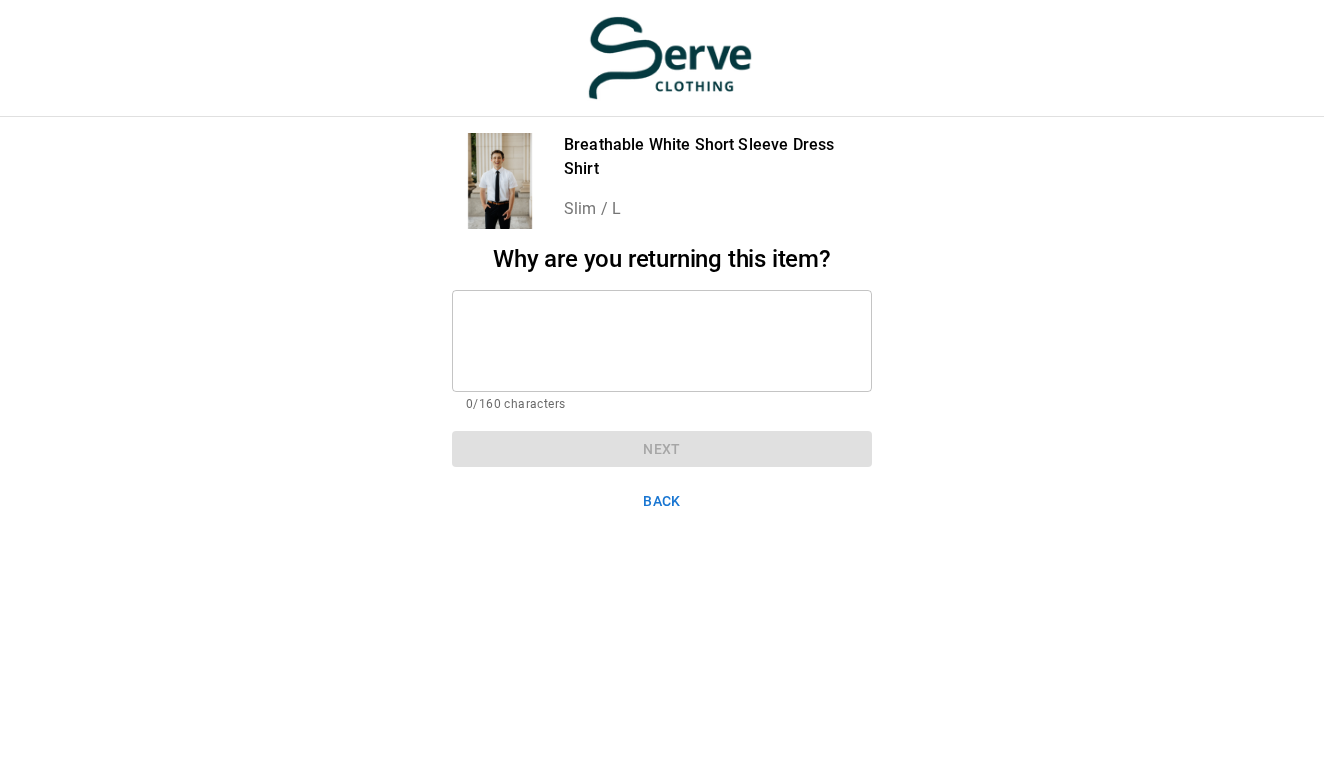 scroll, scrollTop: 0, scrollLeft: 0, axis: both 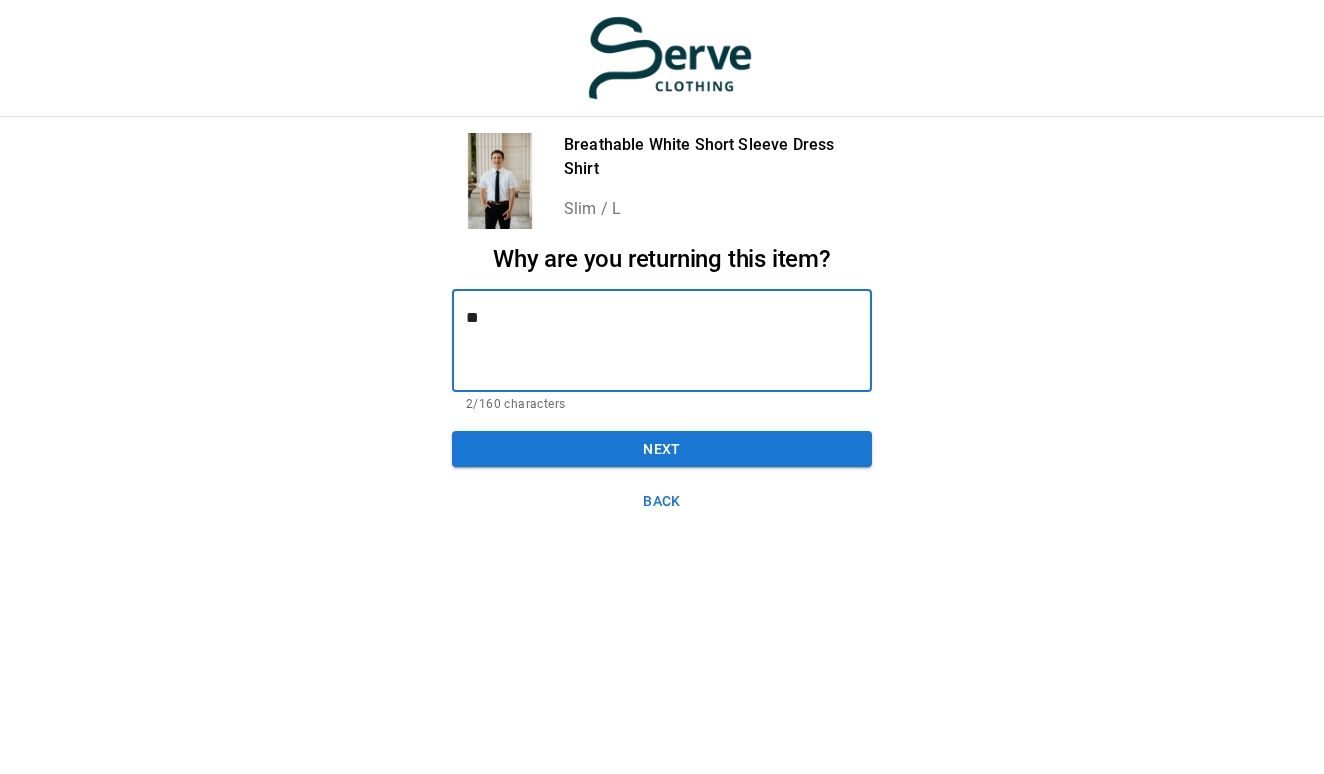 type on "*" 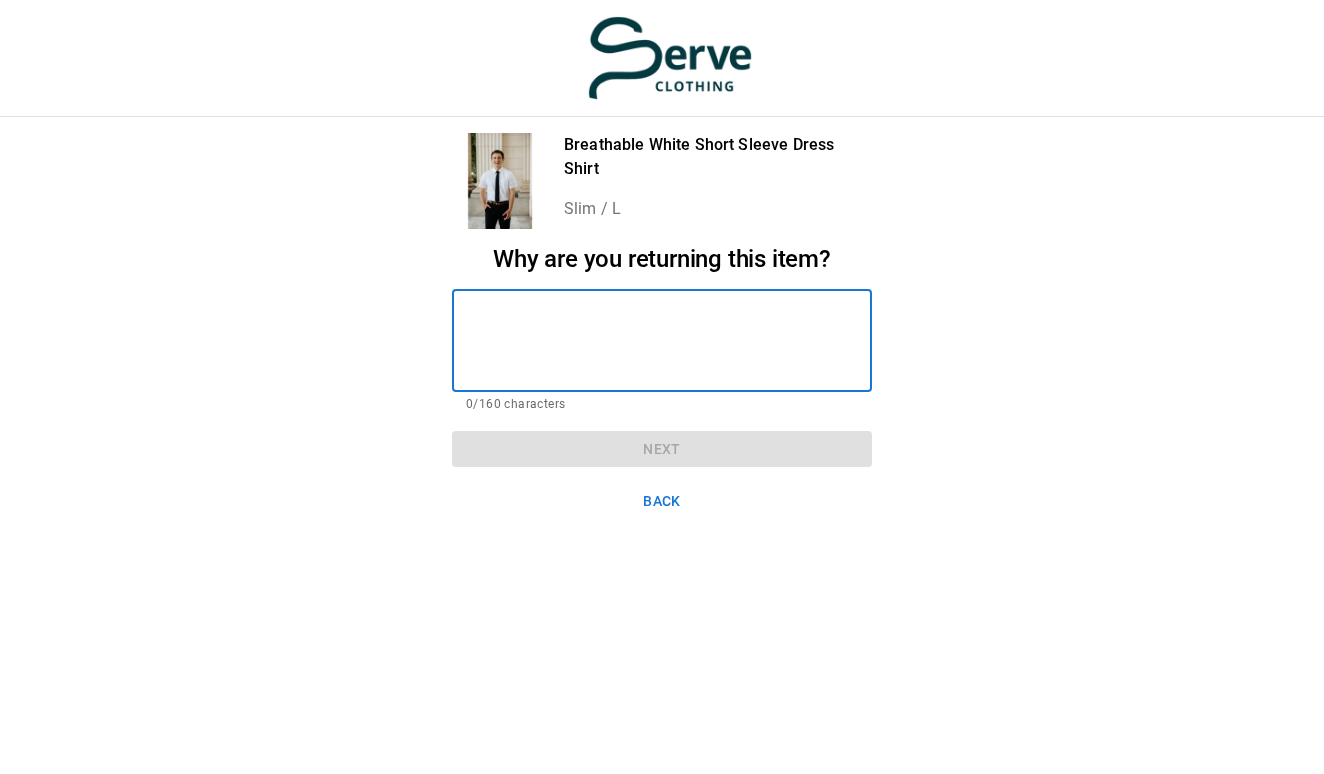 type on "*" 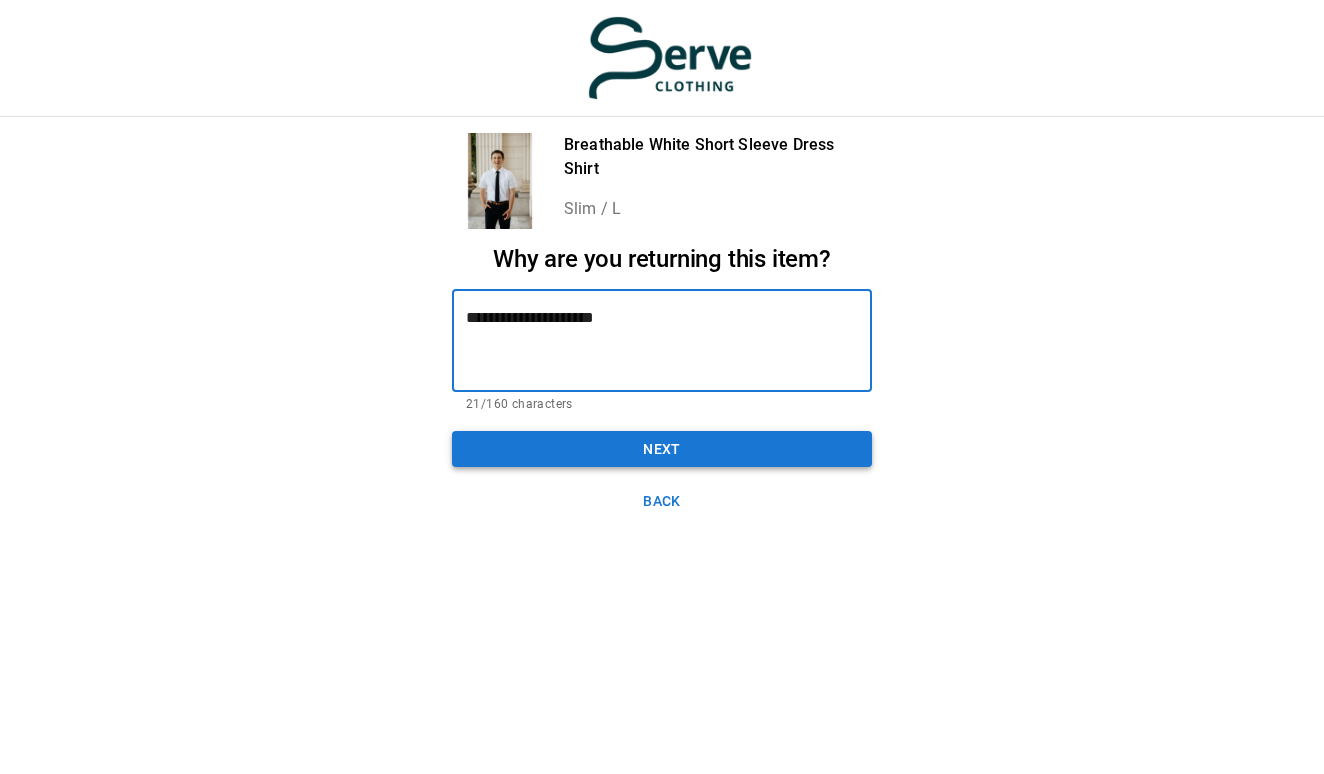type on "**********" 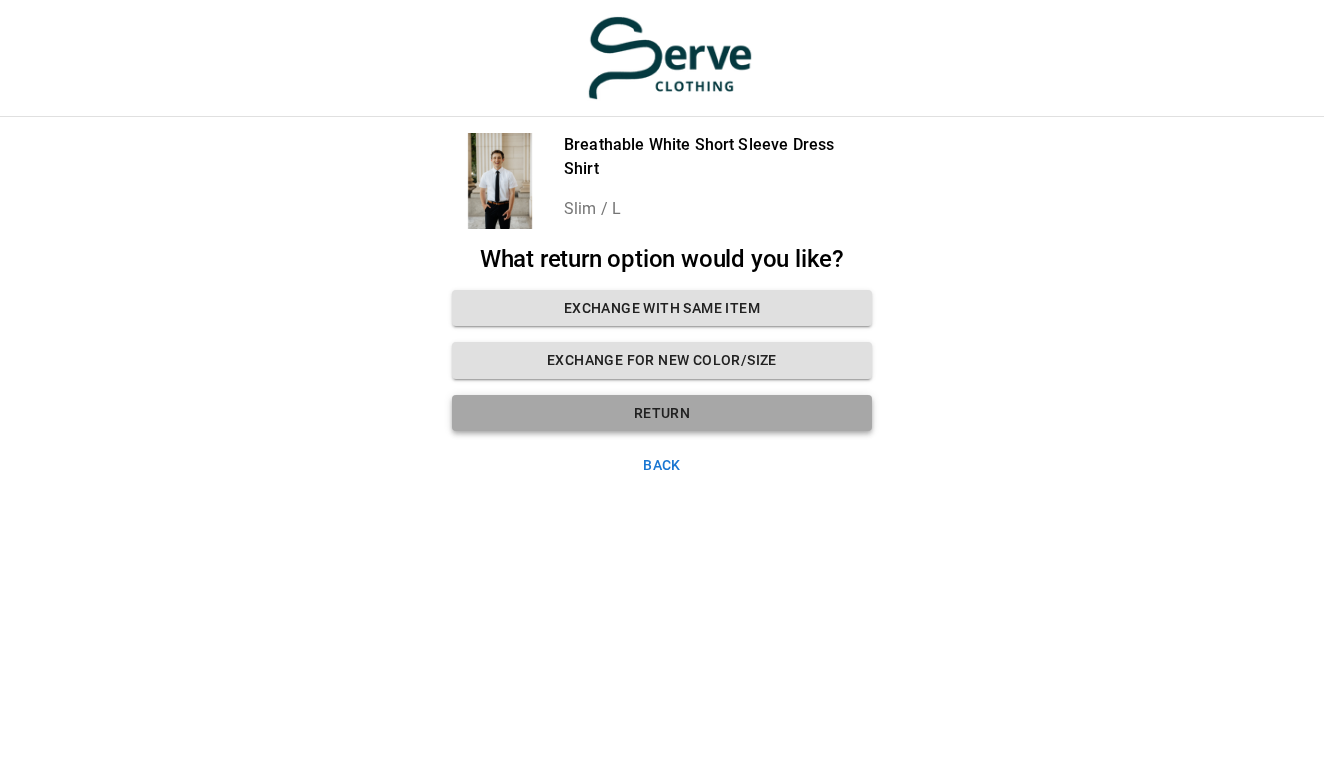 click on "Return" at bounding box center (662, 413) 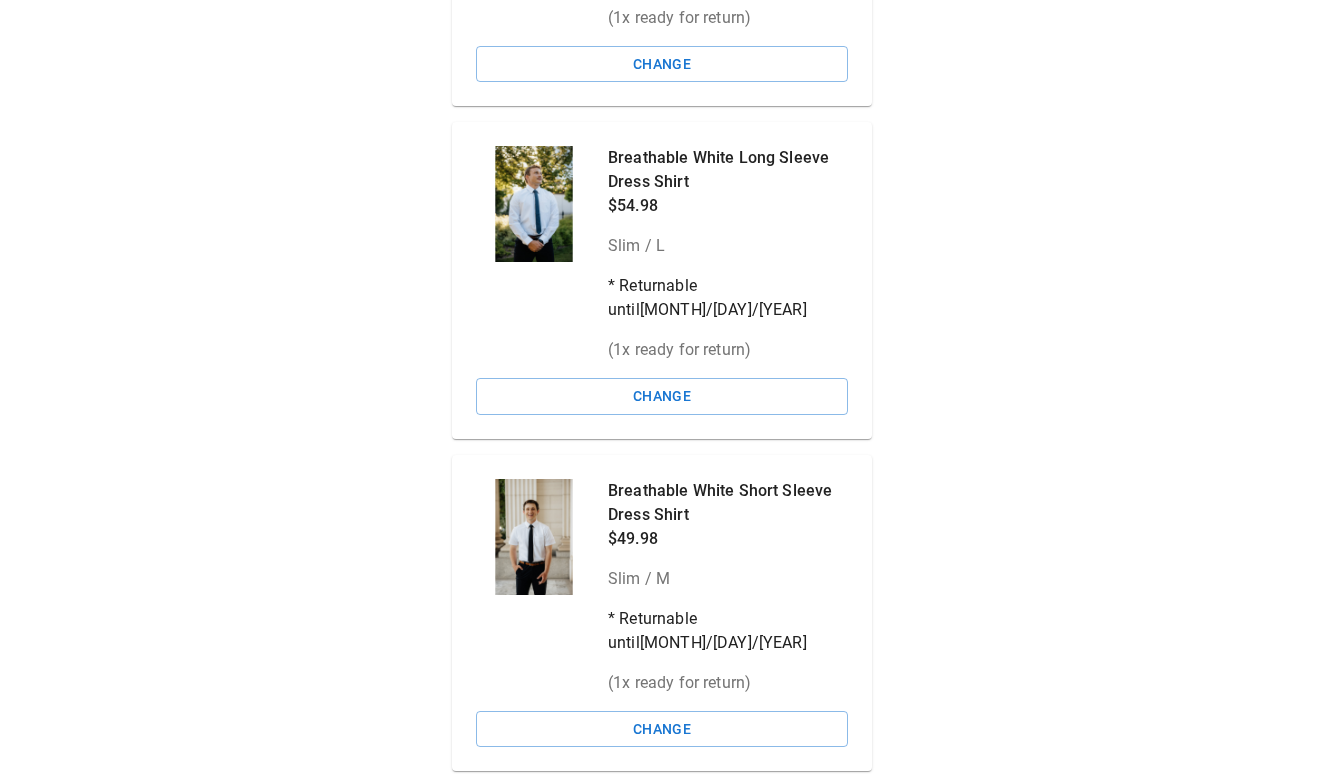 scroll, scrollTop: 413, scrollLeft: 0, axis: vertical 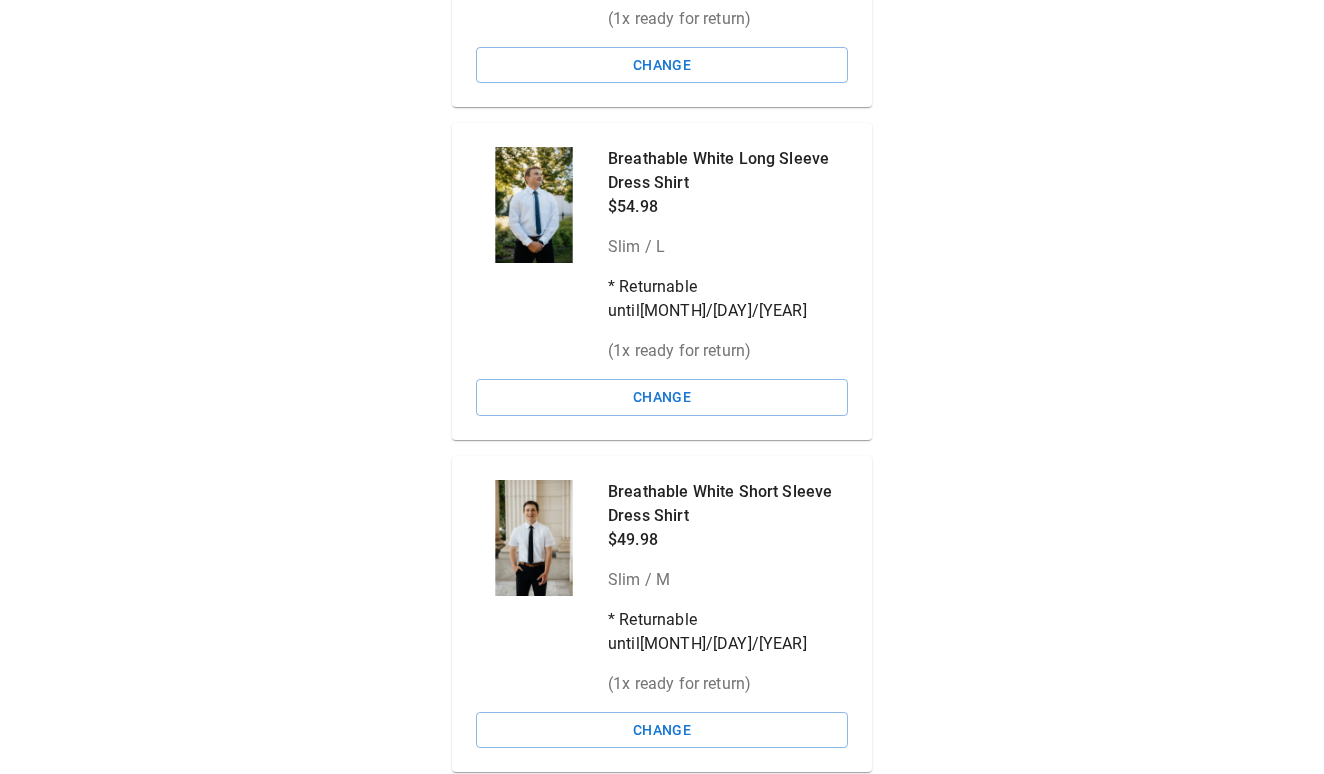 click on "Next" at bounding box center (662, 806) 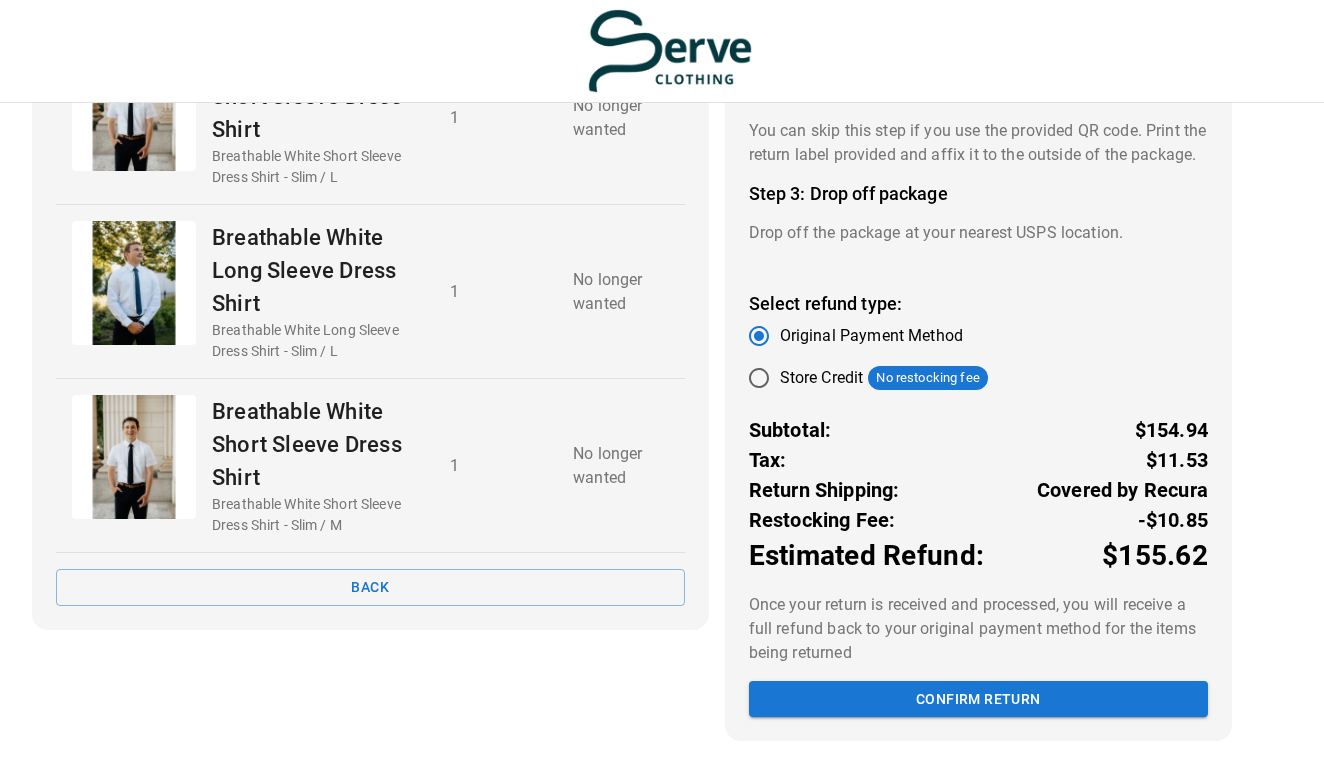 scroll, scrollTop: 310, scrollLeft: 0, axis: vertical 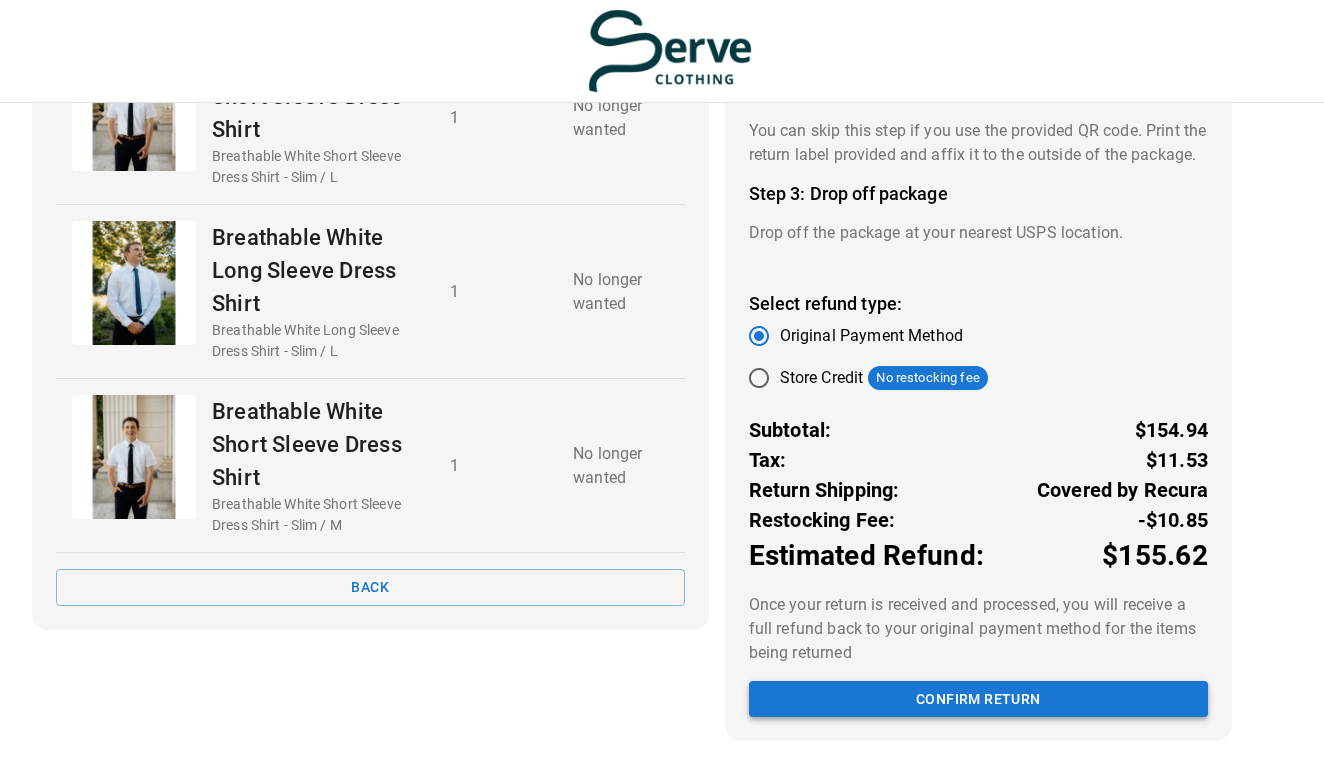 click on "Confirm return" at bounding box center [978, 699] 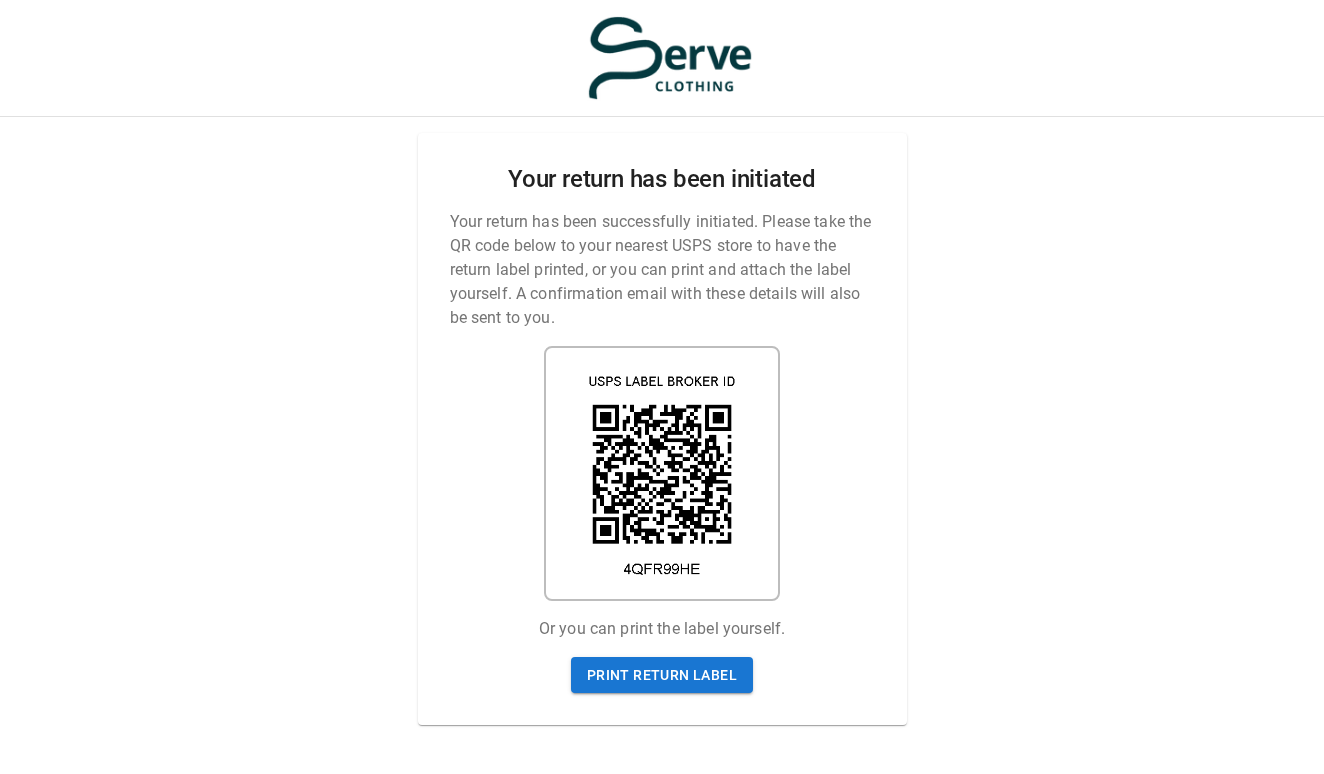 scroll, scrollTop: 0, scrollLeft: 0, axis: both 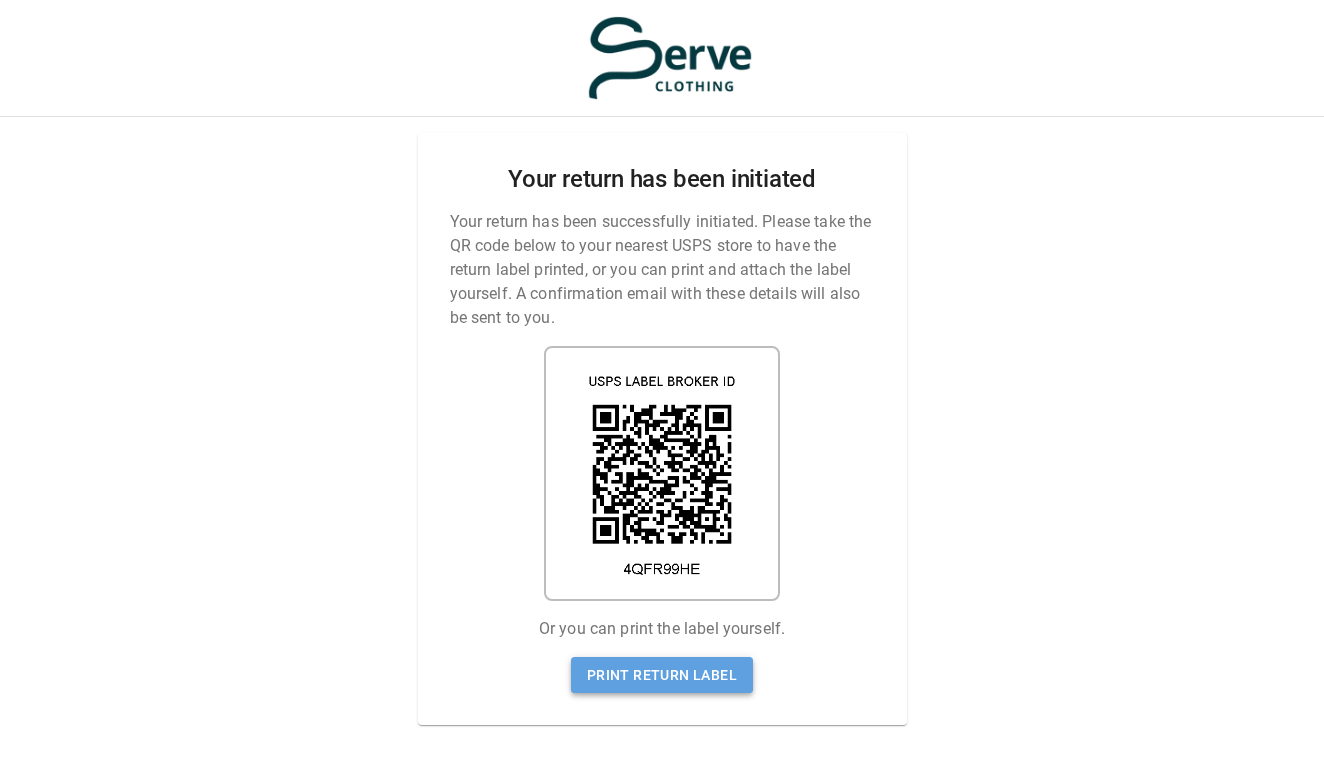 click on "Print return label" at bounding box center (662, 675) 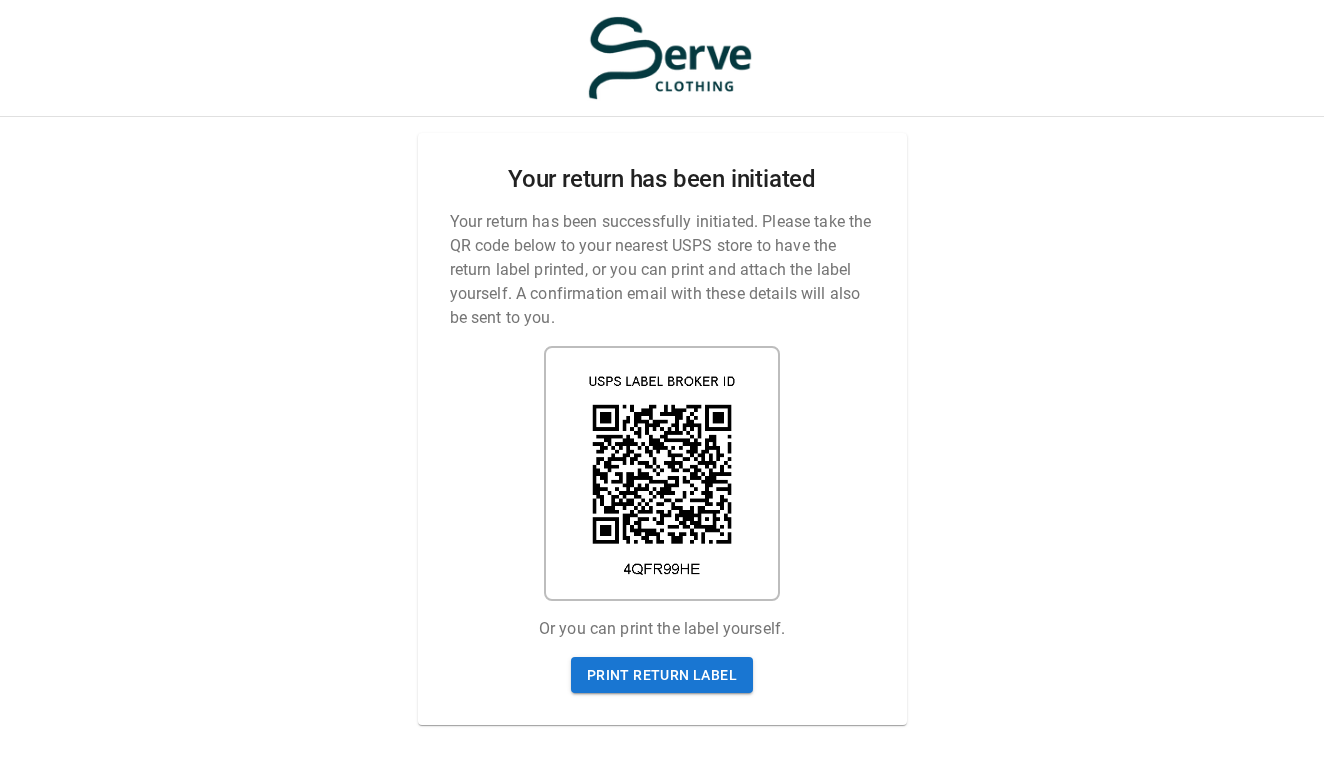 scroll, scrollTop: 0, scrollLeft: 0, axis: both 